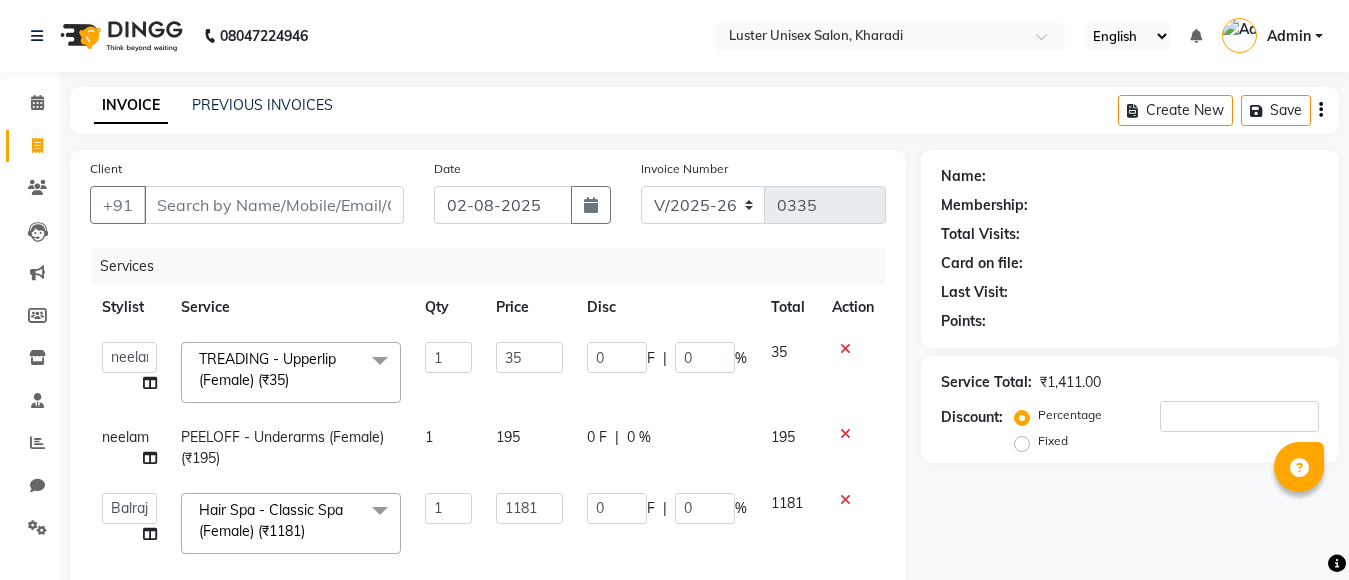 select on "7467" 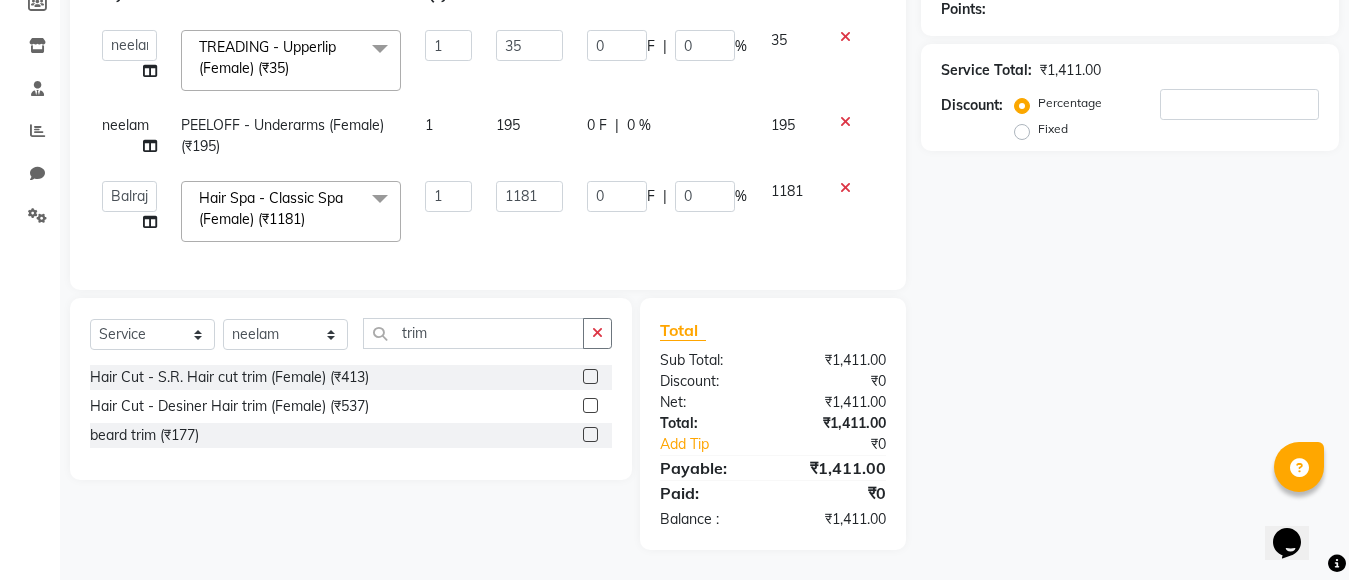 scroll, scrollTop: 329, scrollLeft: 0, axis: vertical 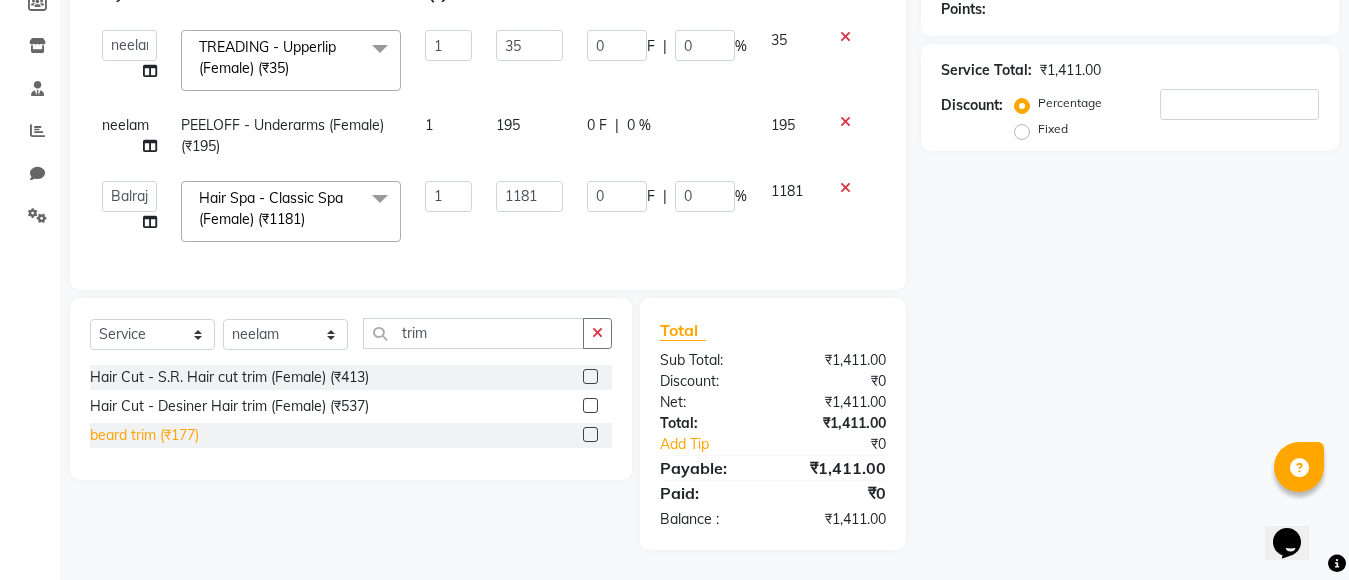 type on "trim" 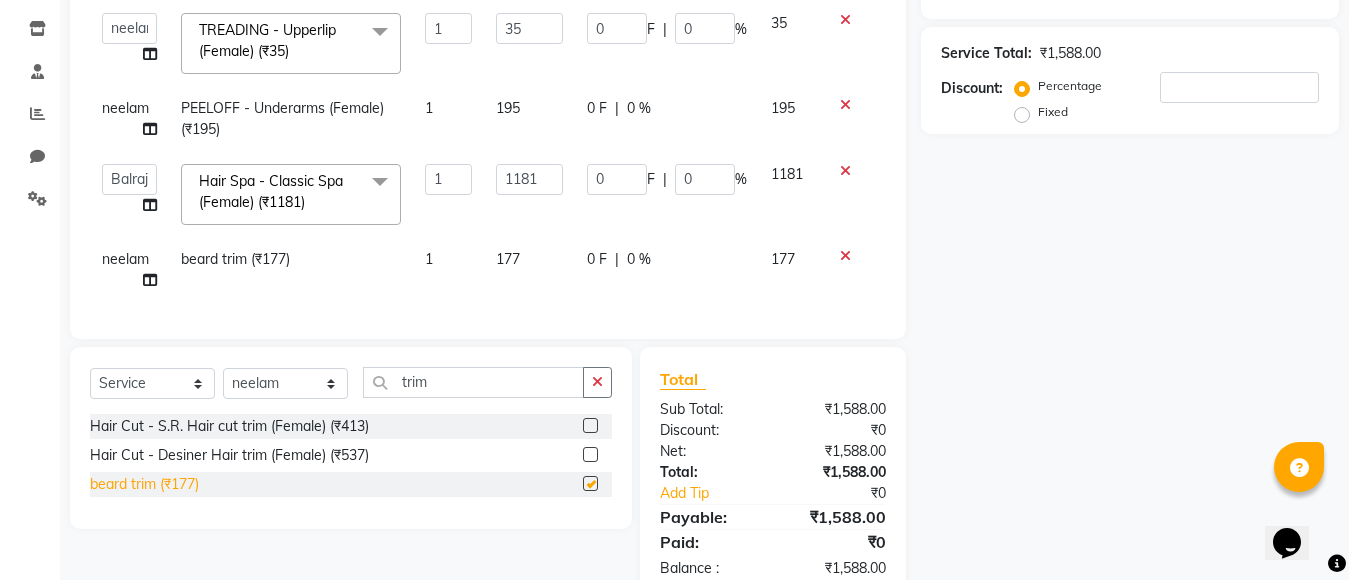 checkbox on "false" 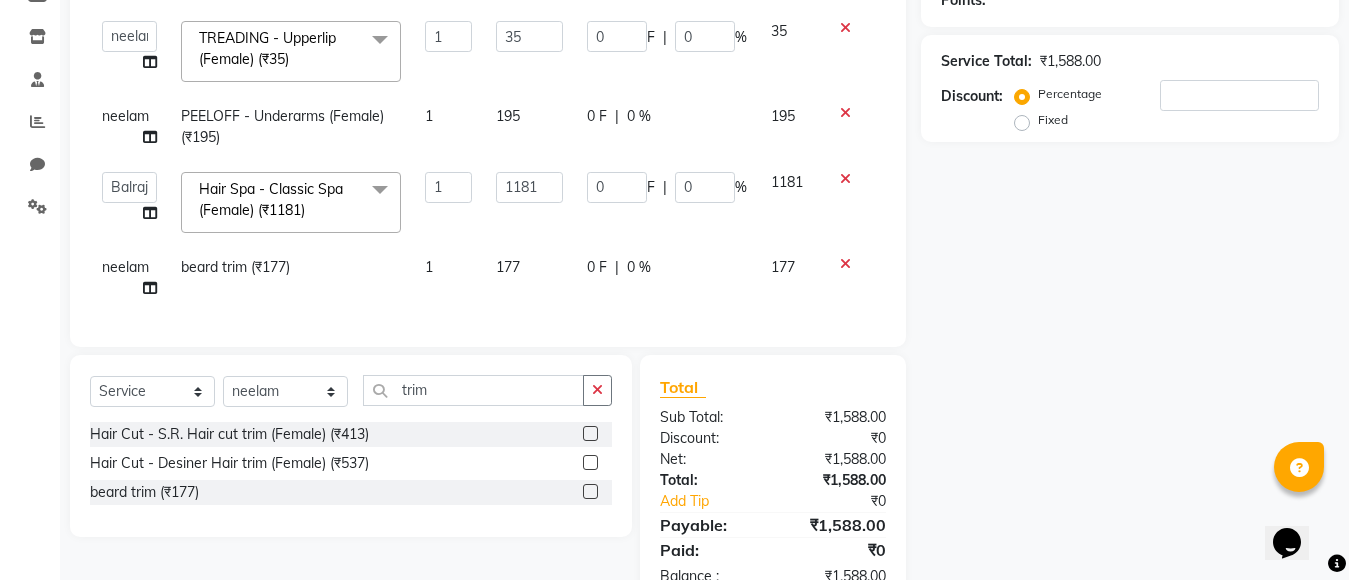 scroll, scrollTop: 329, scrollLeft: 0, axis: vertical 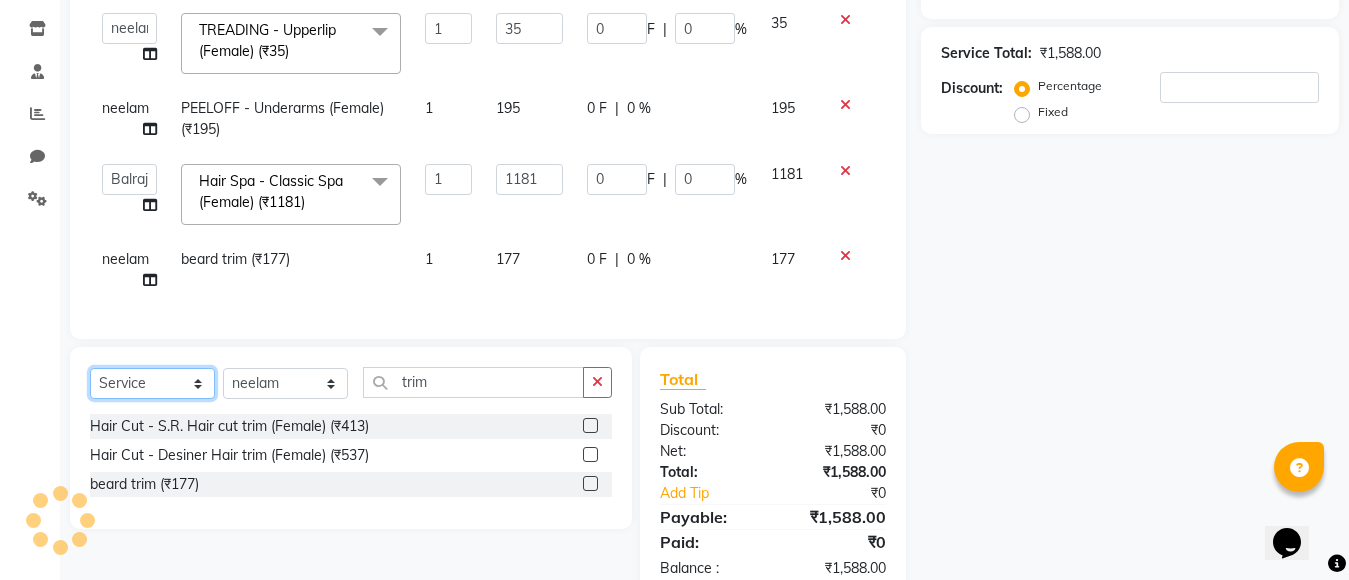 click on "Select  Service  Product  Membership  Package Voucher Prepaid Gift Card" 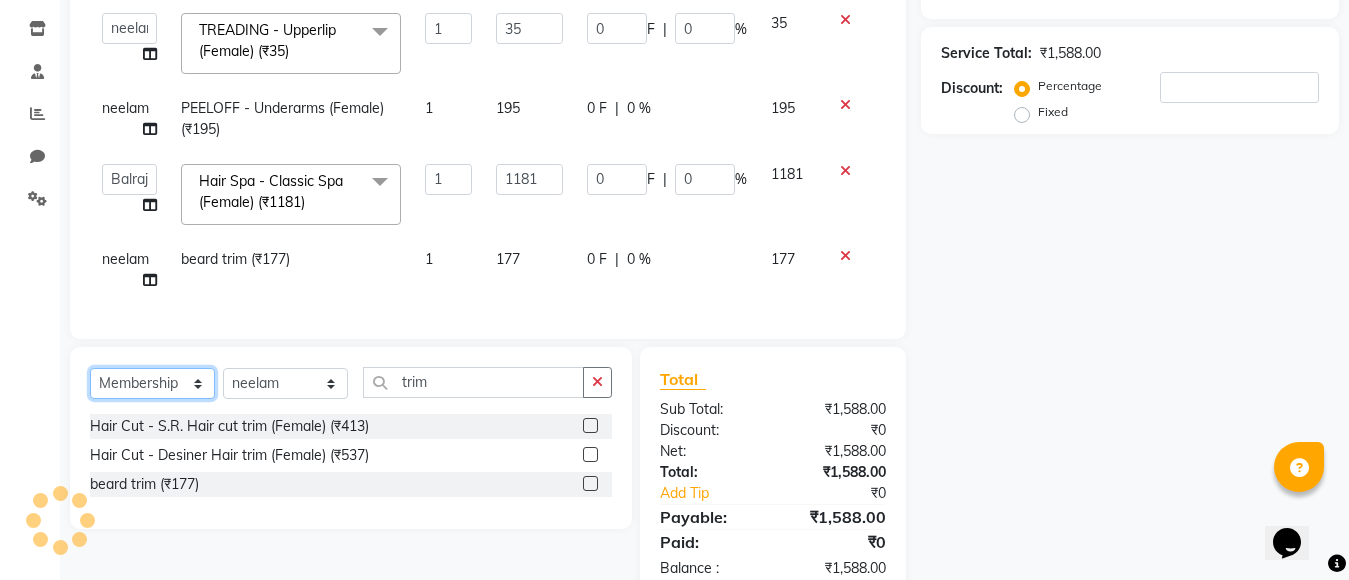click on "Select  Service  Product  Membership  Package Voucher Prepaid Gift Card" 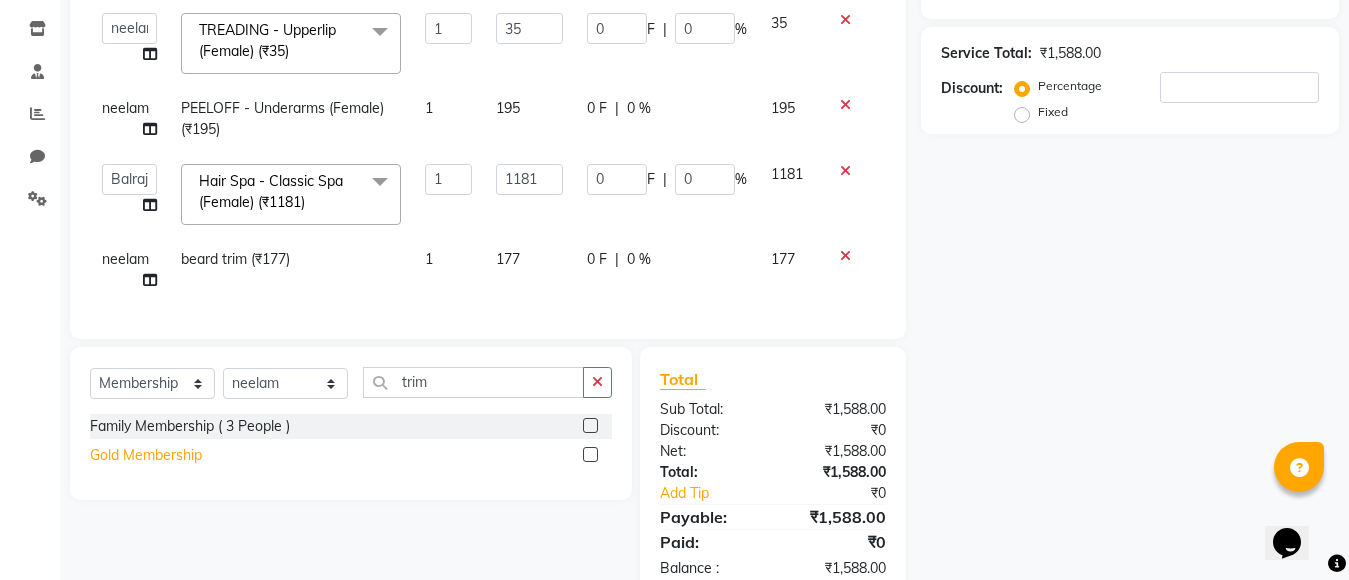 click on "Gold Membership" 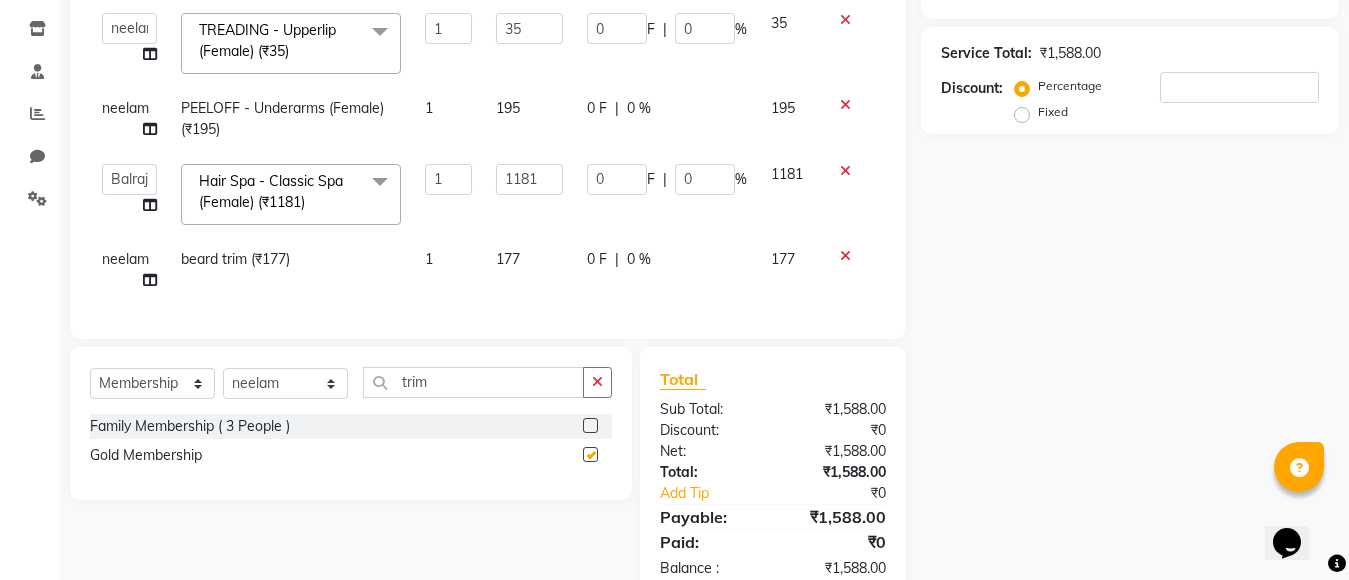 select on "select" 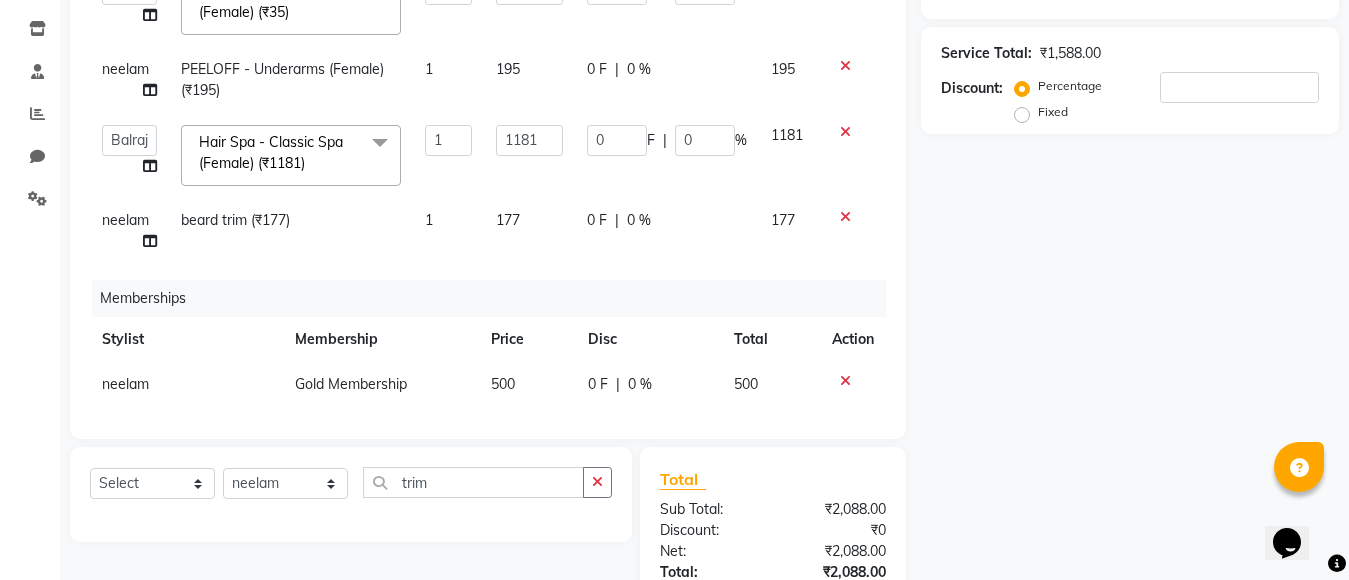 scroll, scrollTop: 60, scrollLeft: 0, axis: vertical 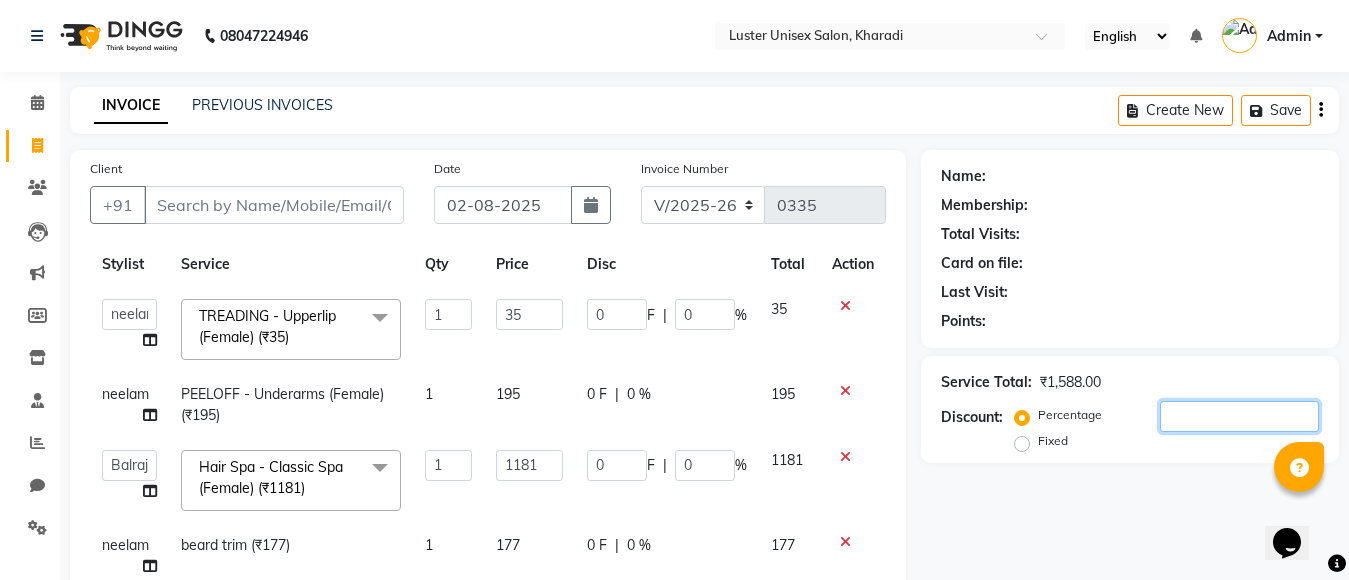 click 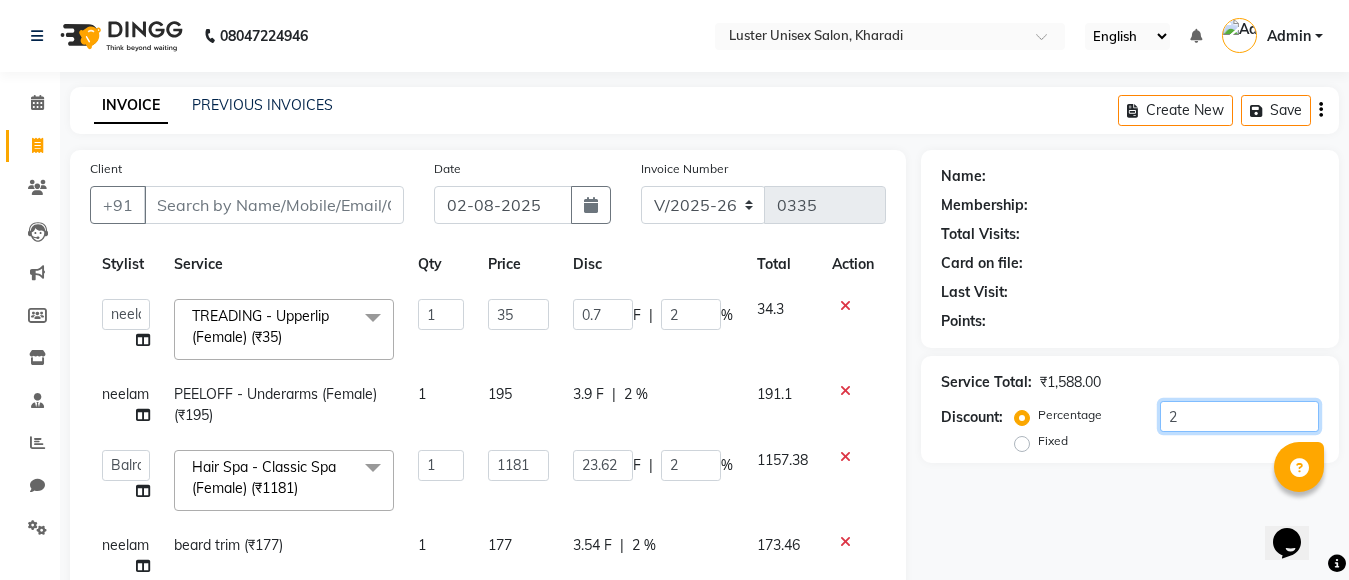 type on "7" 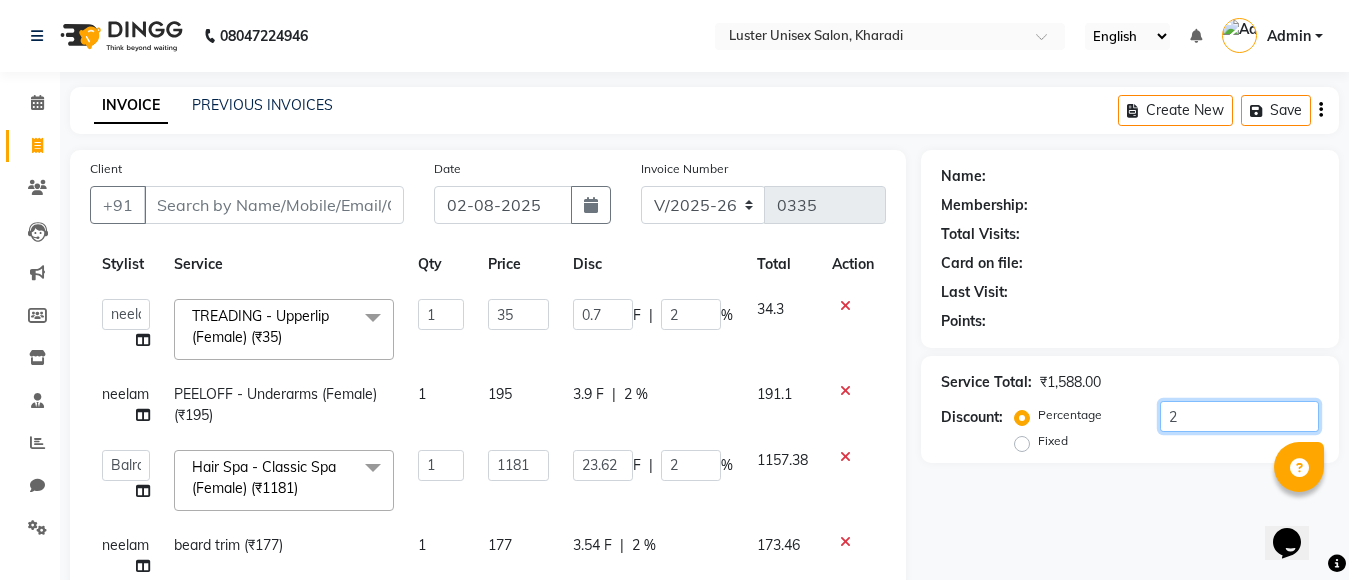 type on "20" 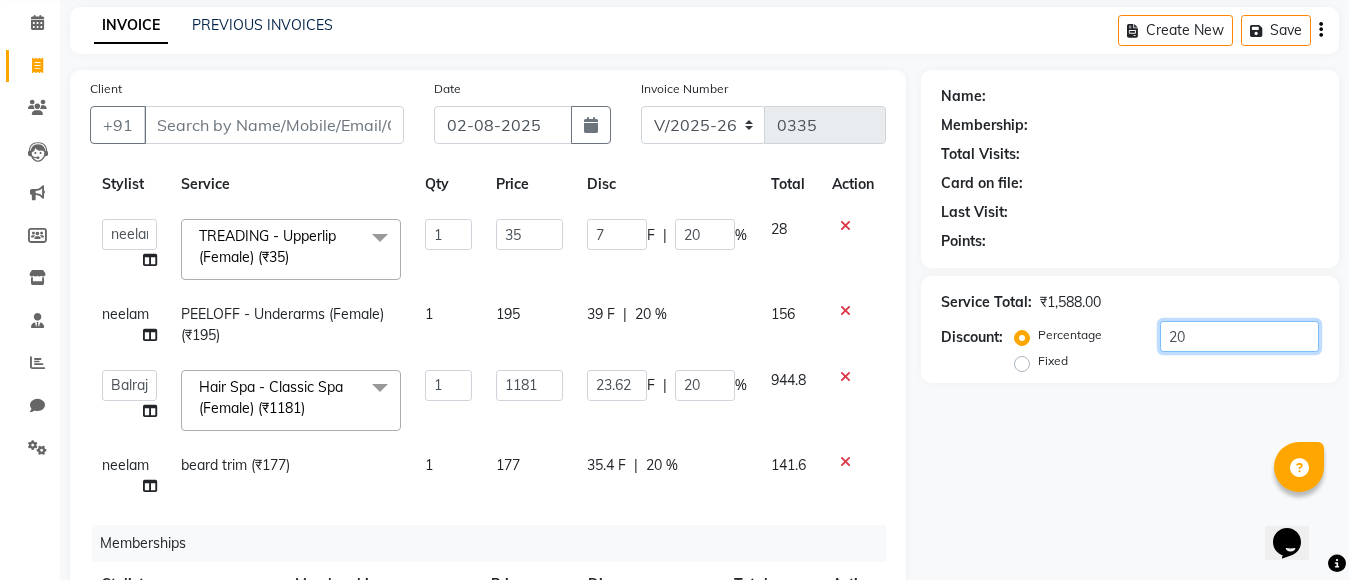 scroll, scrollTop: 0, scrollLeft: 0, axis: both 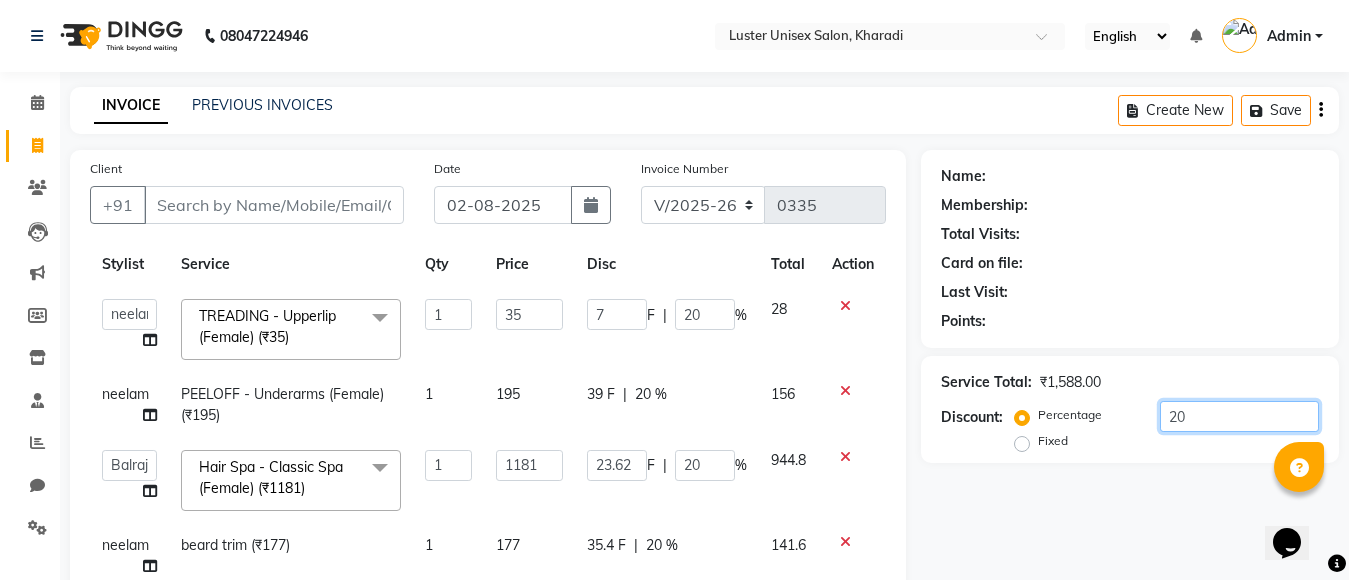 type on "20" 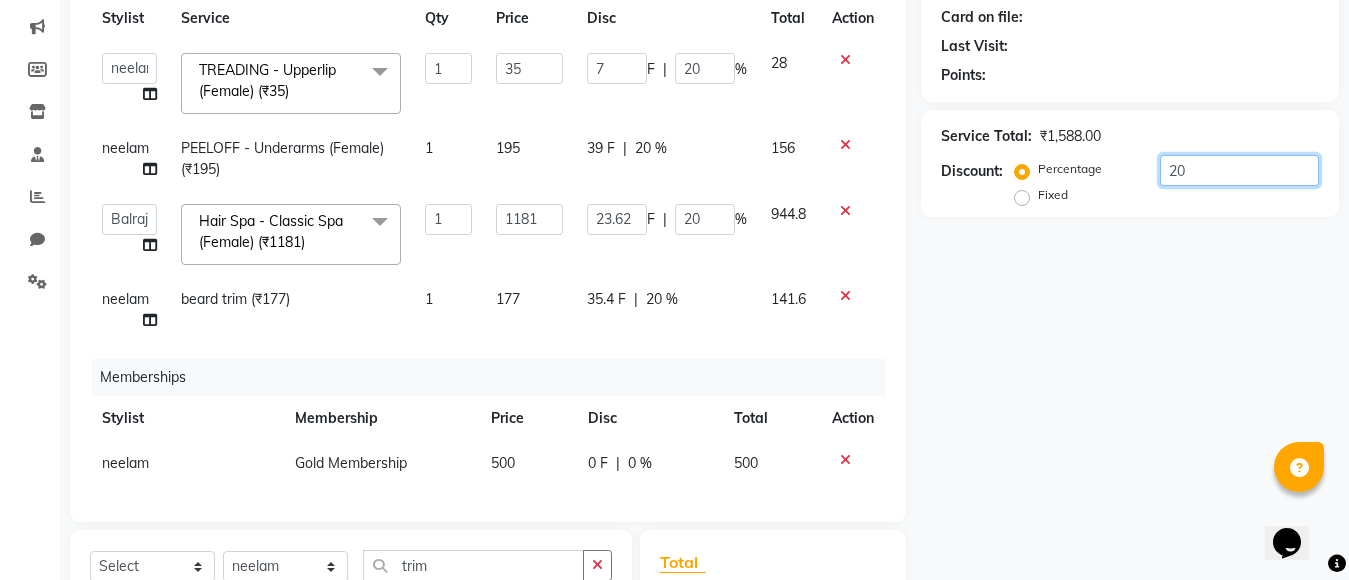 scroll, scrollTop: 478, scrollLeft: 0, axis: vertical 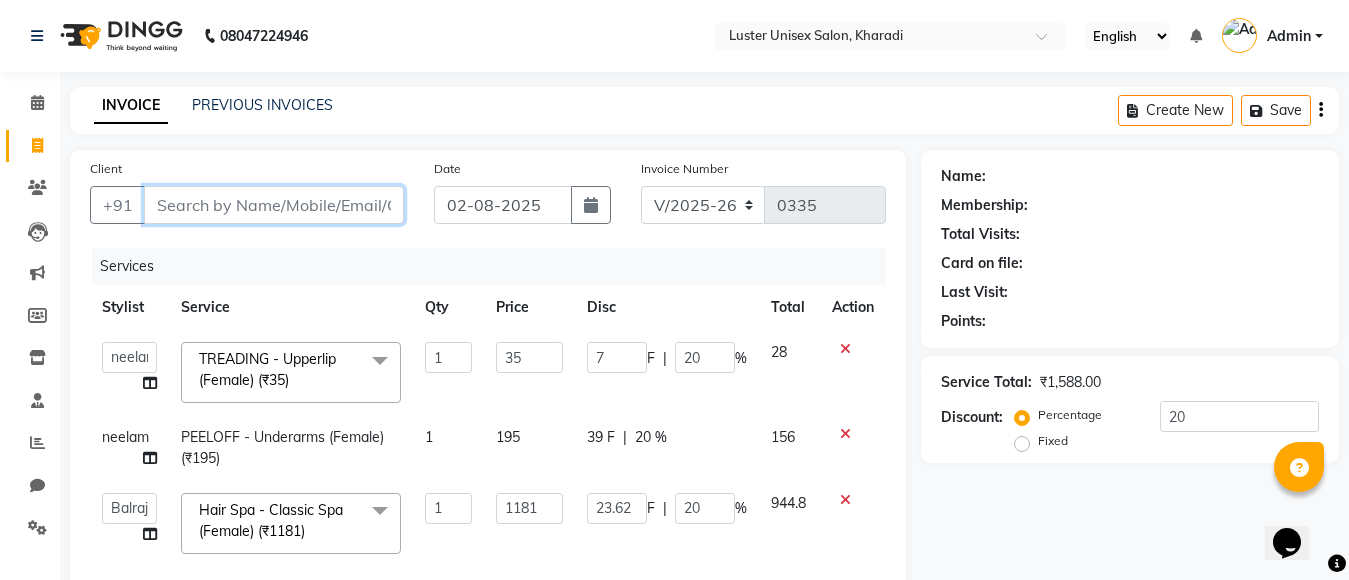 click on "Client" at bounding box center (274, 205) 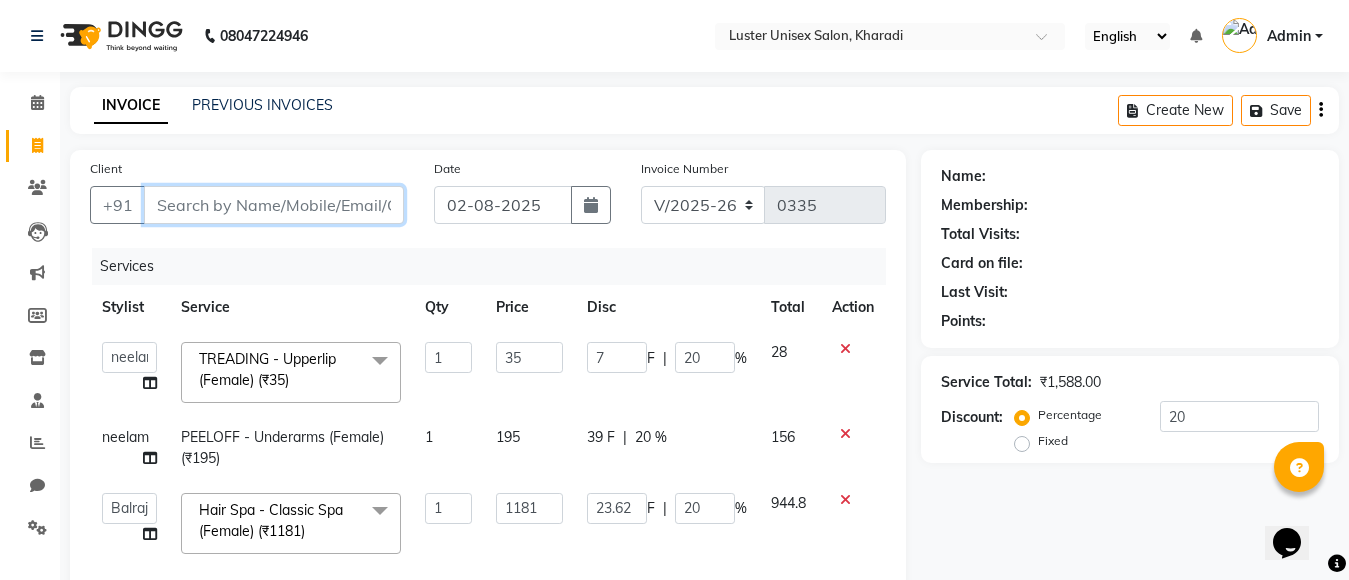 type on "8" 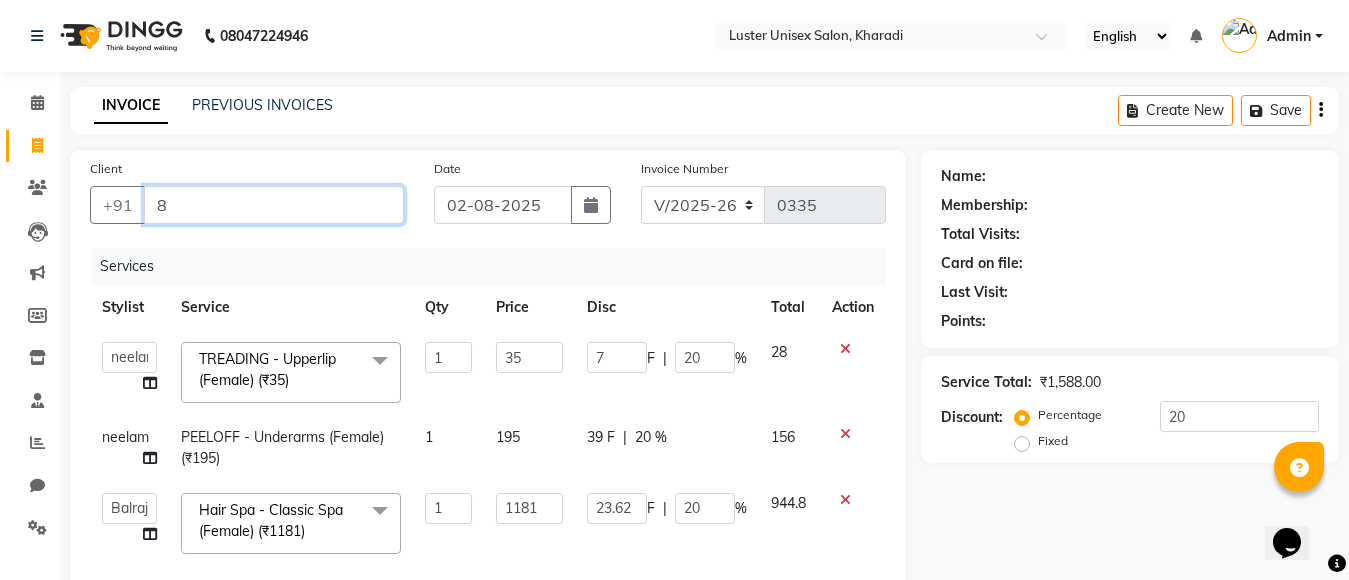 type on "0" 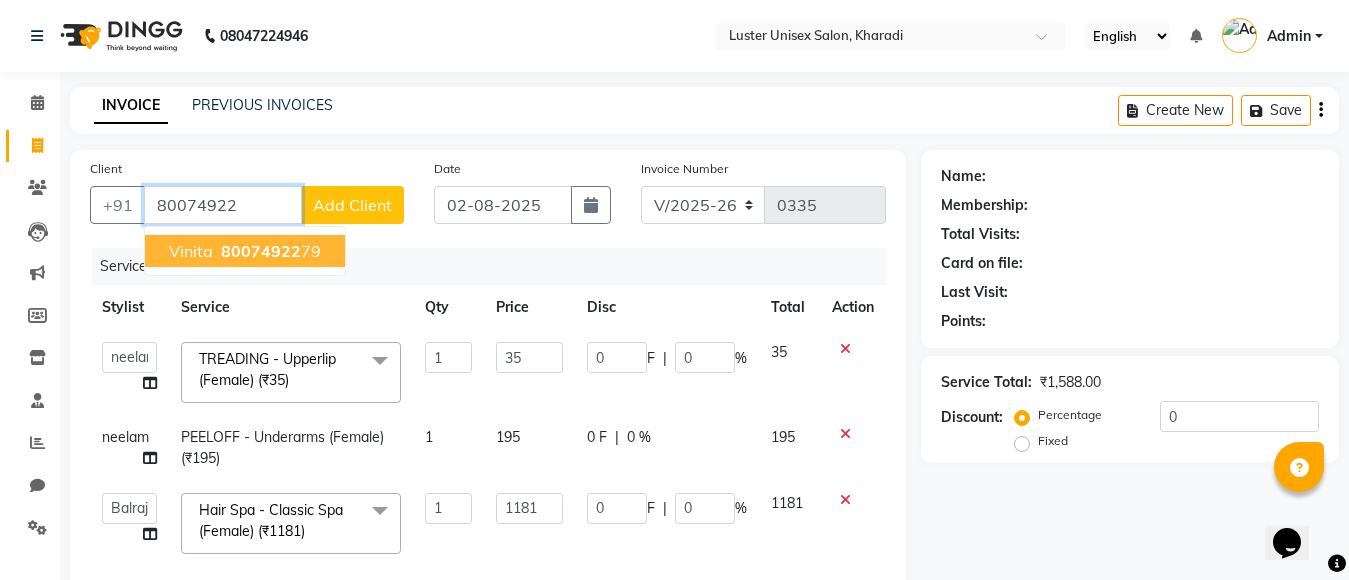 click on "80074922" at bounding box center (261, 251) 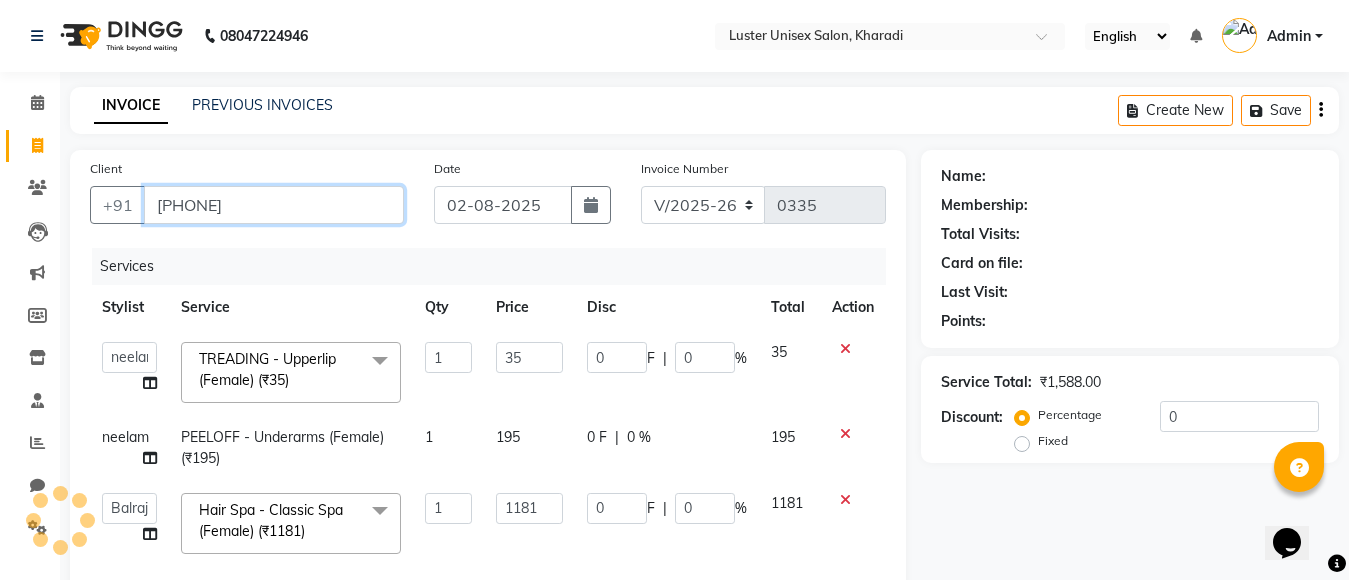 type on "[PHONE]" 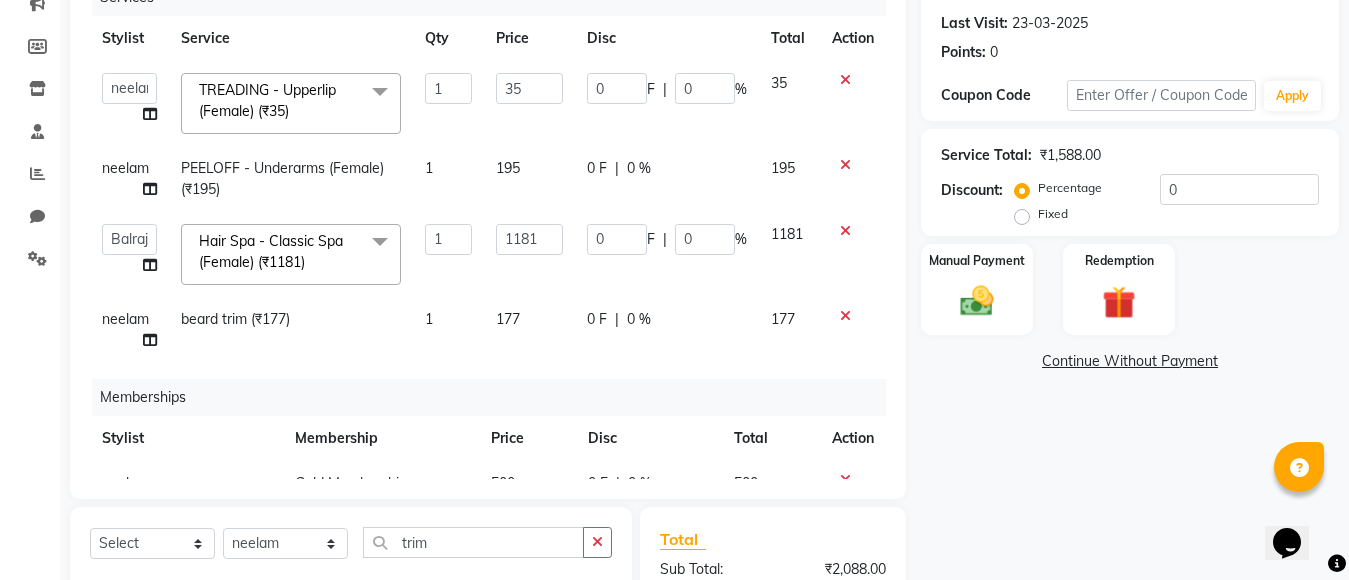 scroll, scrollTop: 300, scrollLeft: 0, axis: vertical 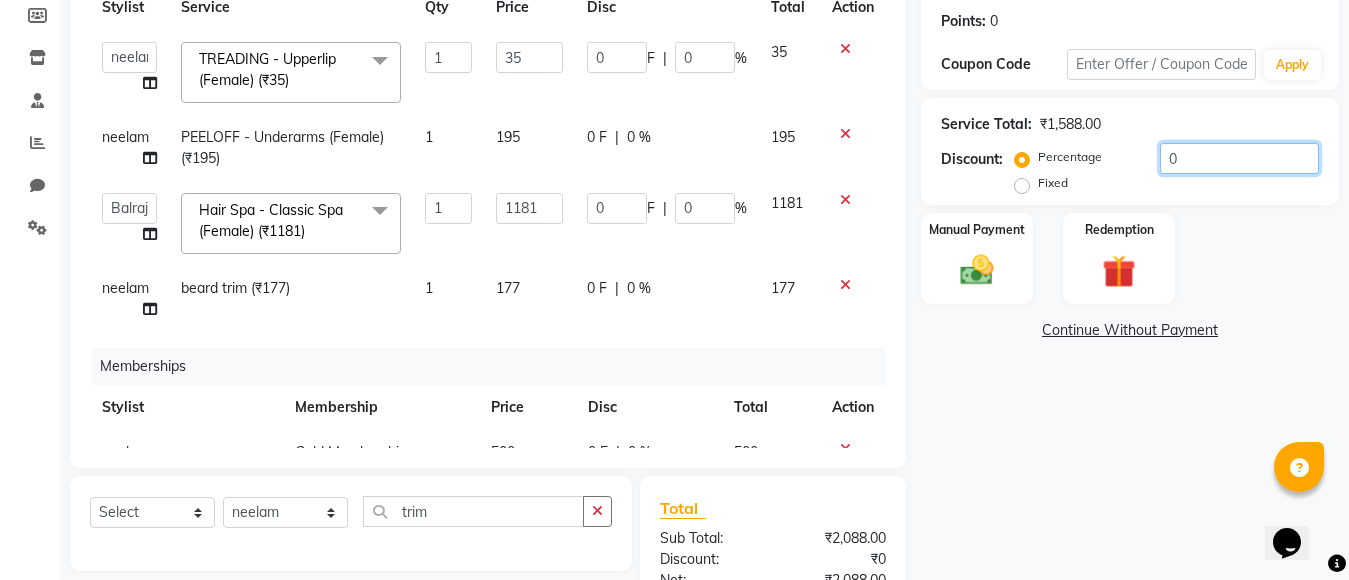 click on "0" 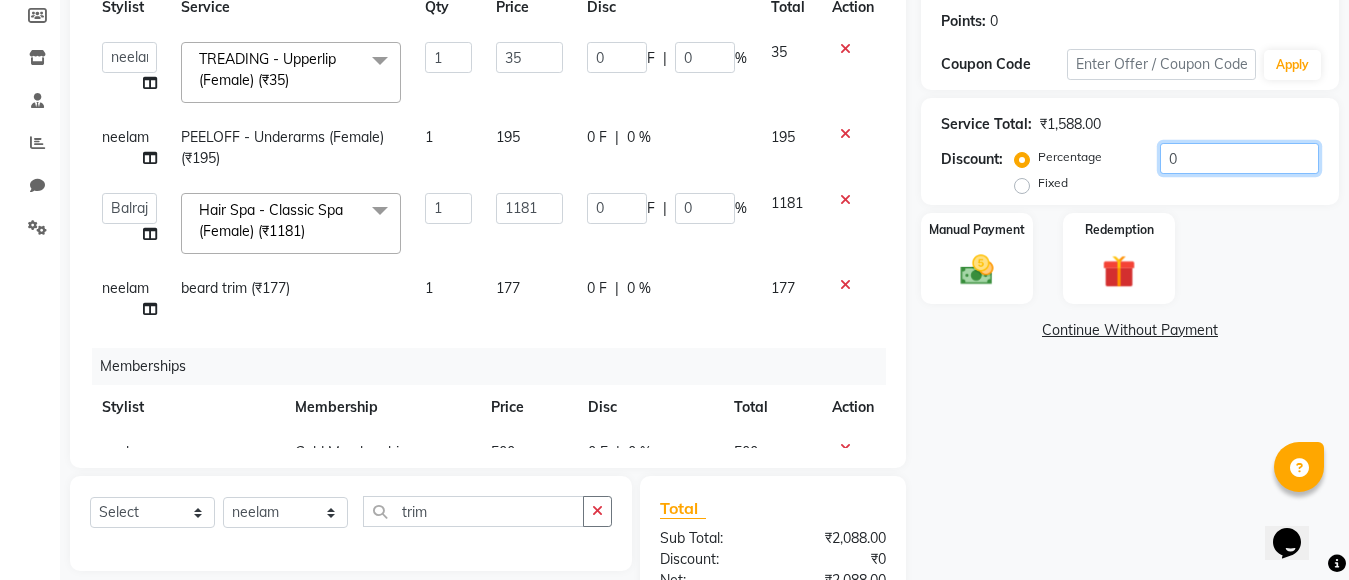type 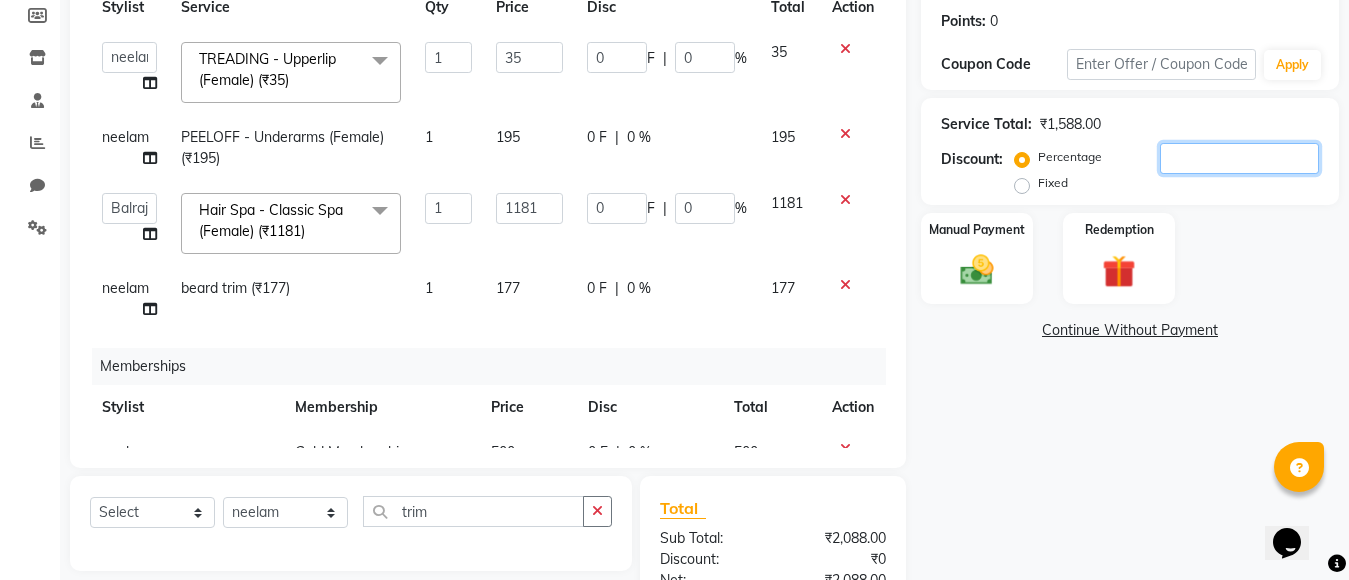 type on "0.7" 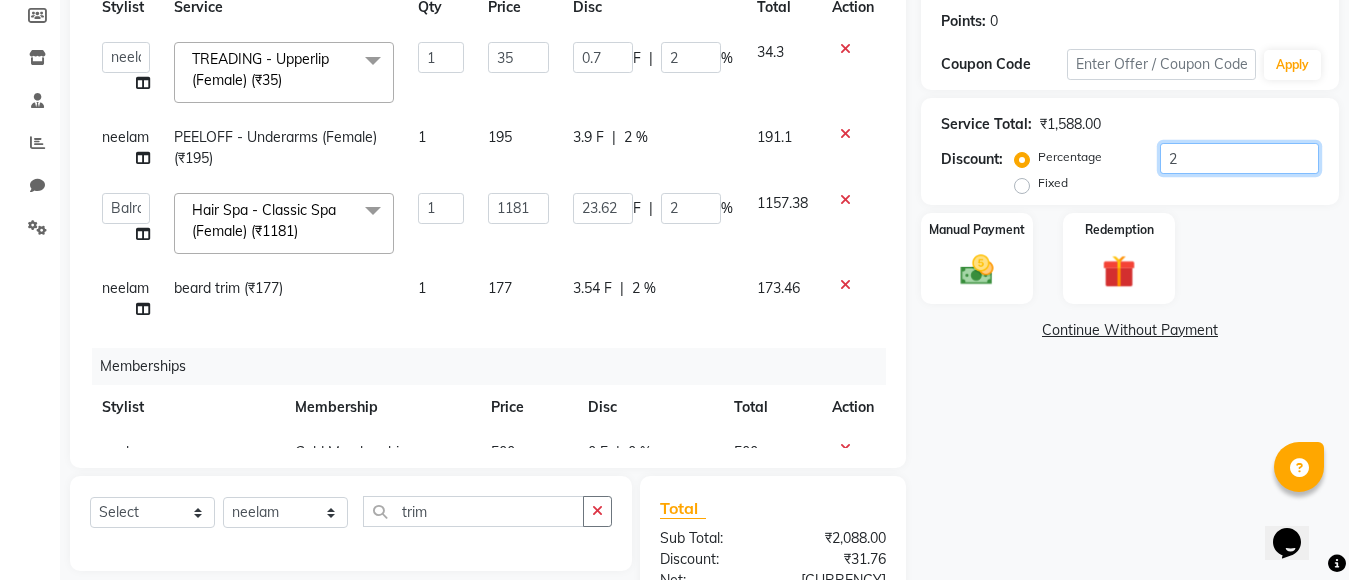 type on "7" 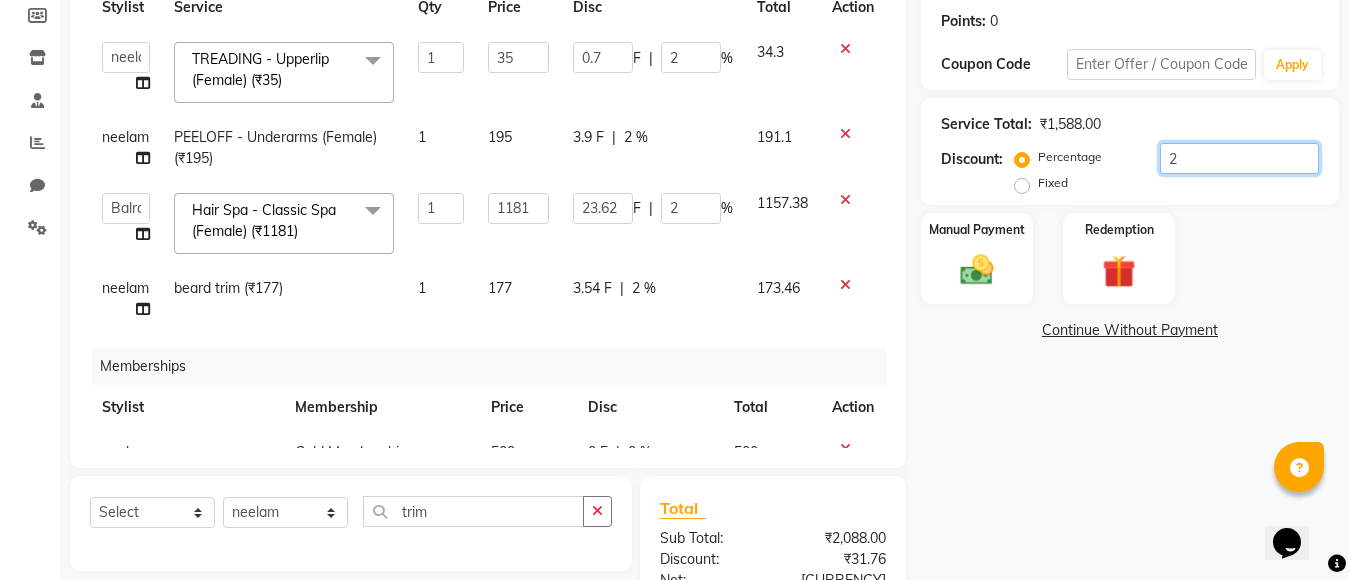 type on "20" 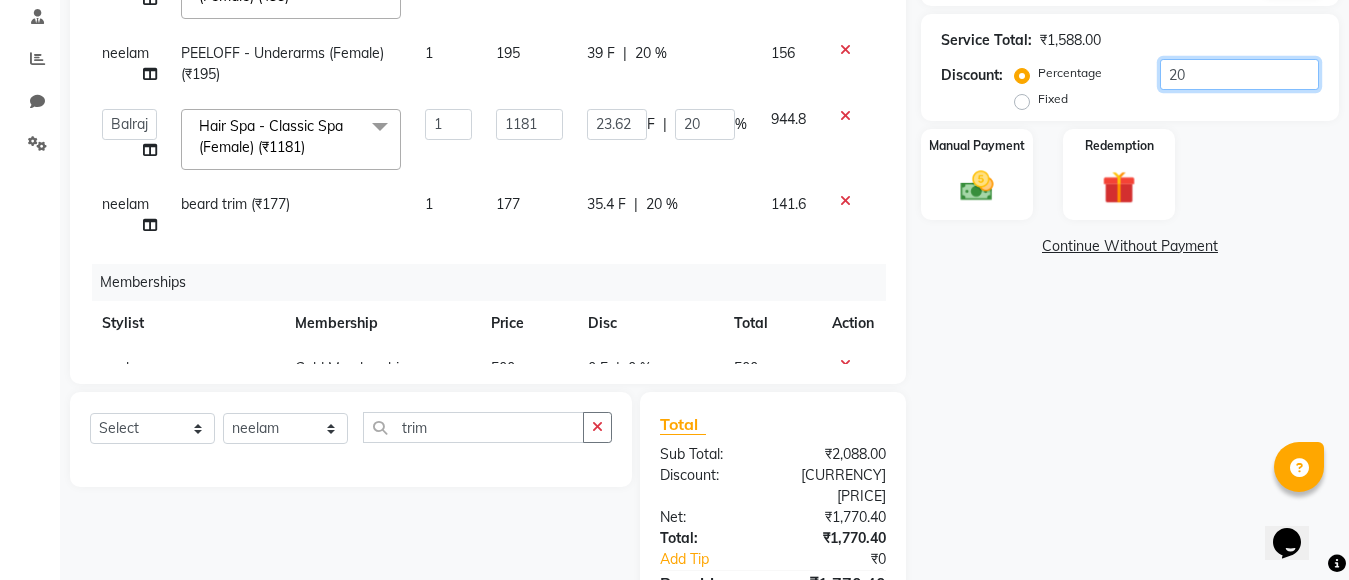scroll, scrollTop: 478, scrollLeft: 0, axis: vertical 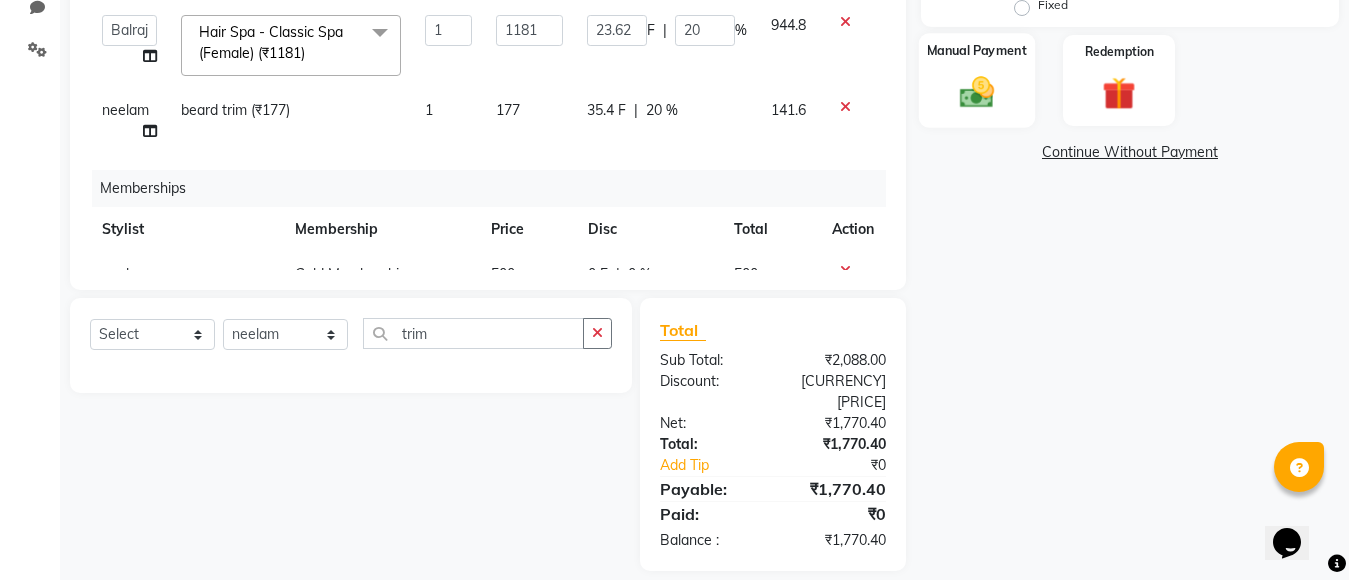 type on "20" 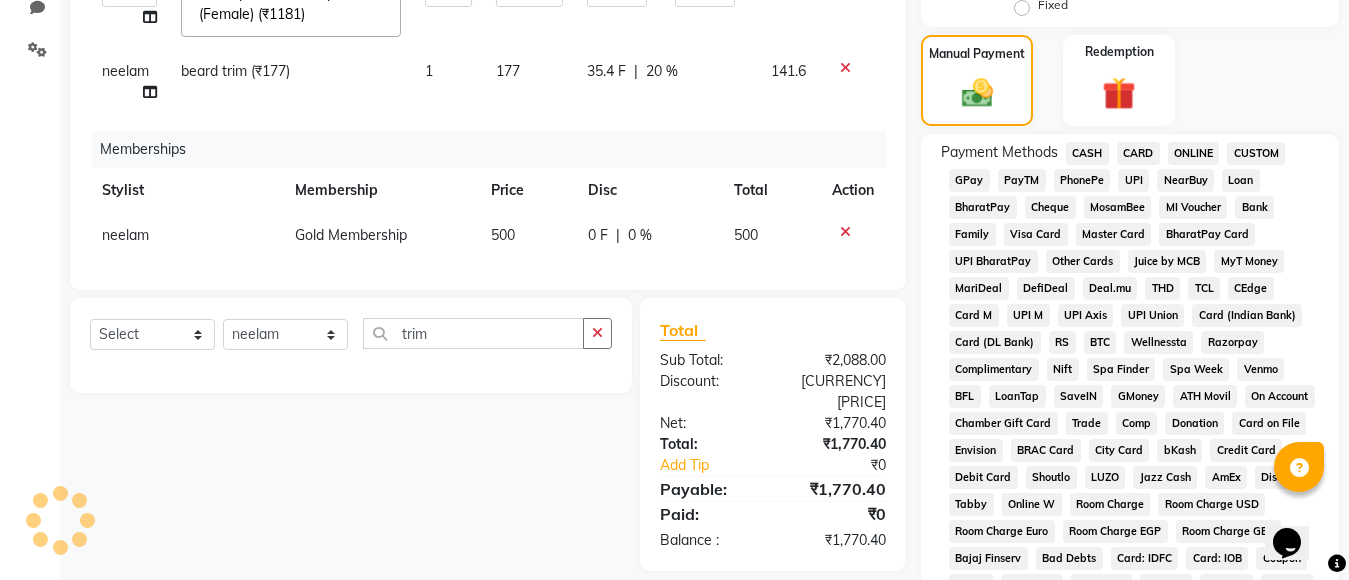 scroll, scrollTop: 60, scrollLeft: 0, axis: vertical 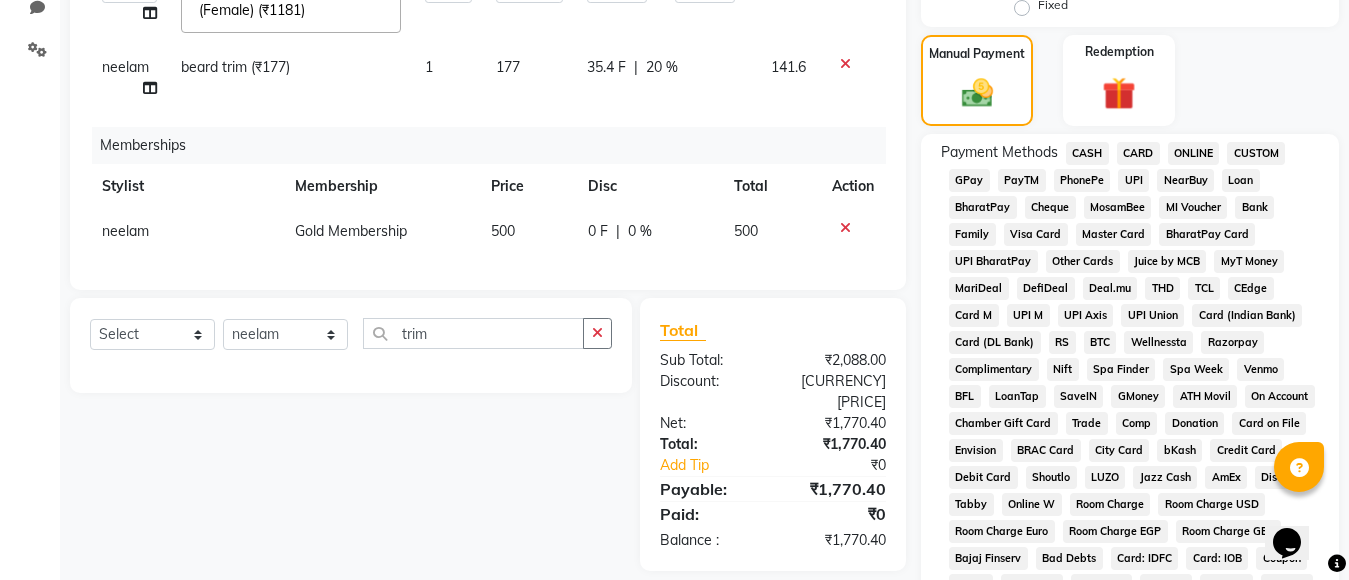 click on "GPay" 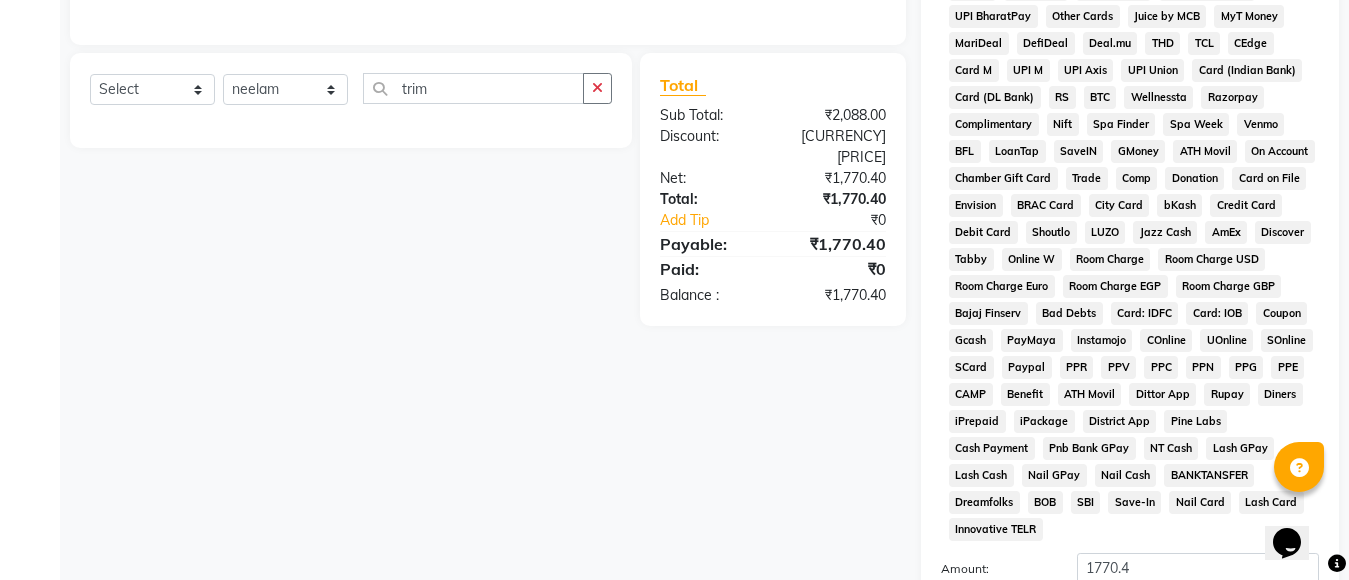 scroll, scrollTop: 949, scrollLeft: 0, axis: vertical 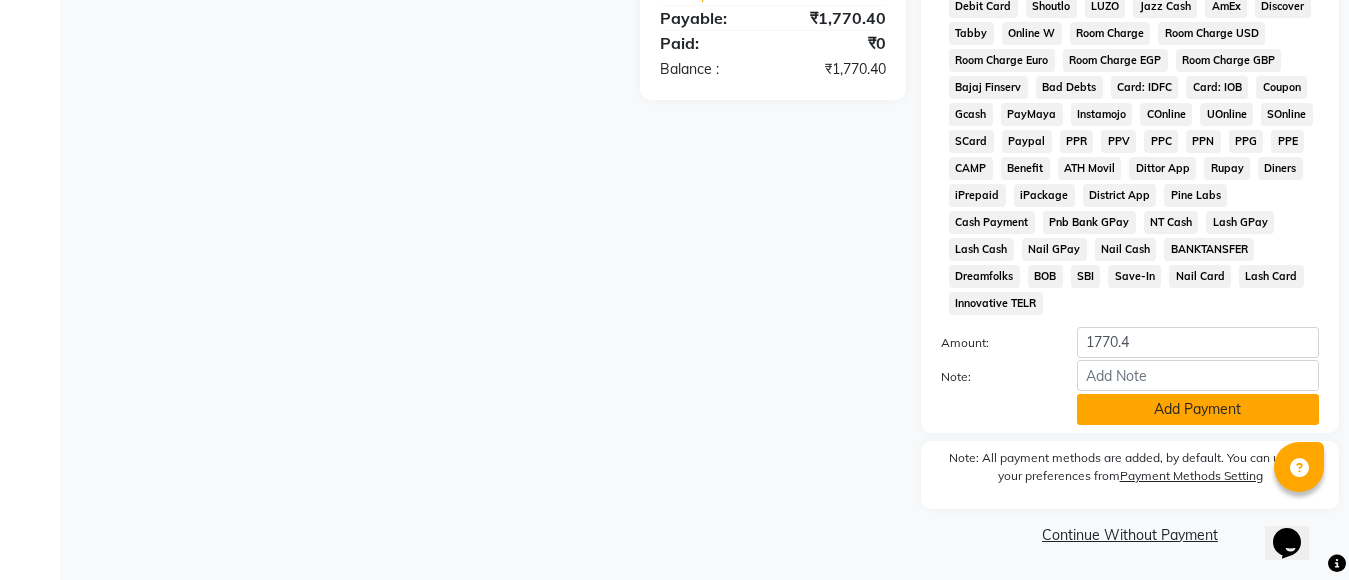 click on "Add Payment" 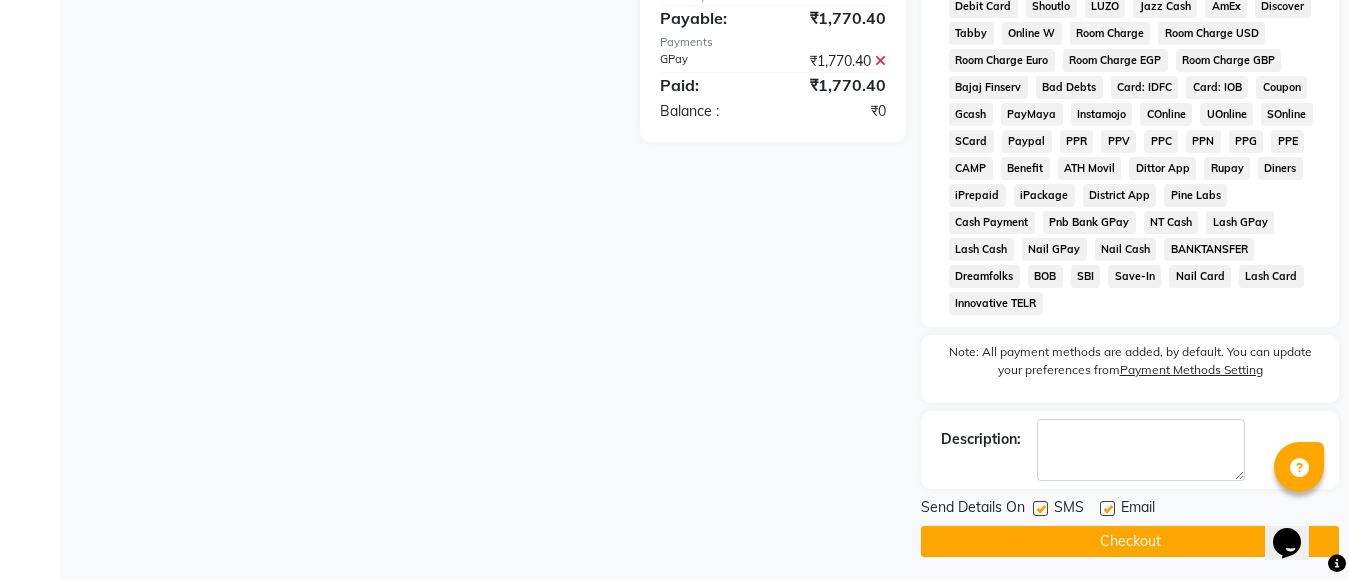 click on "Checkout" 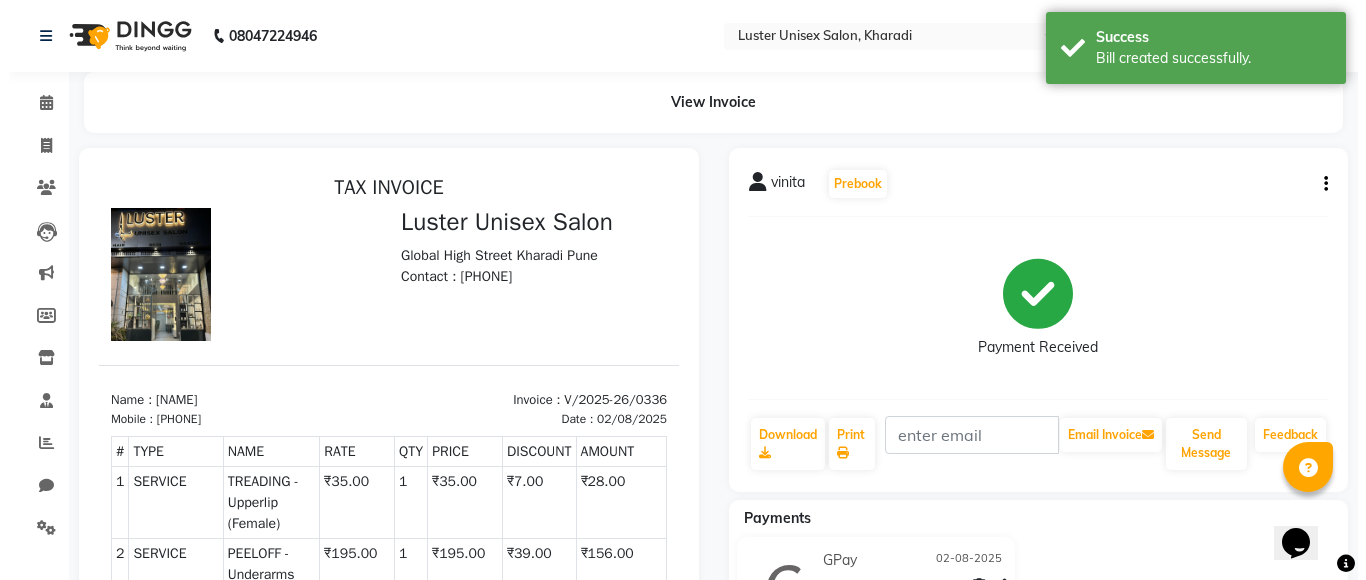 scroll, scrollTop: 0, scrollLeft: 0, axis: both 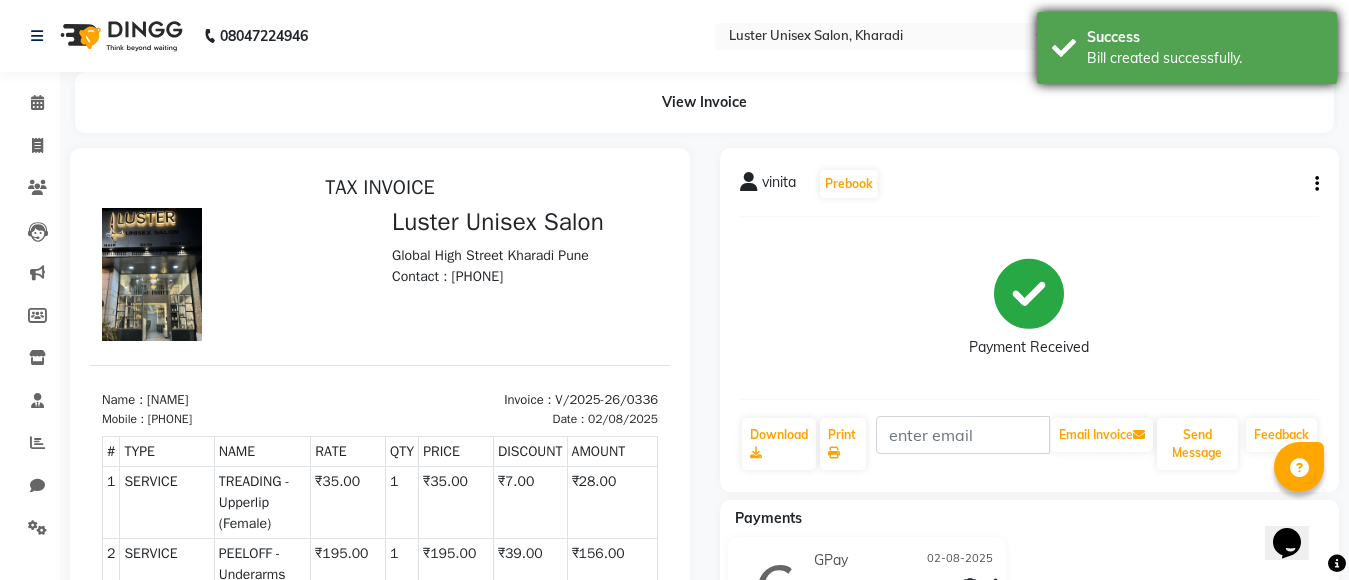 click on "Bill created successfully." at bounding box center (1204, 58) 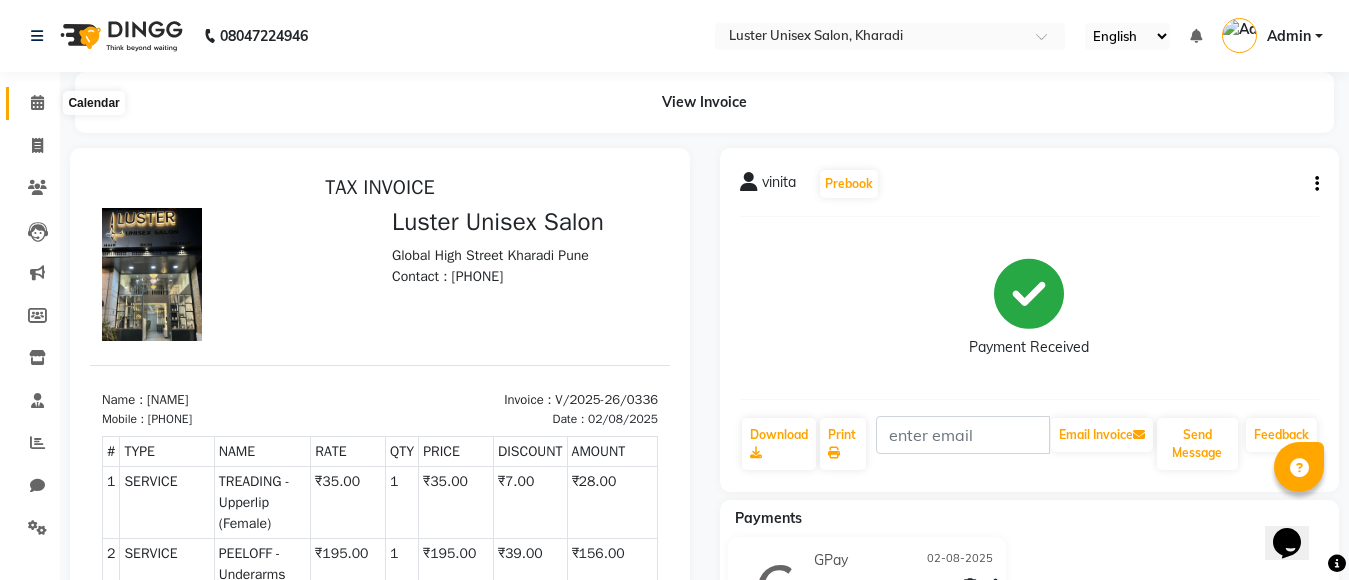 click 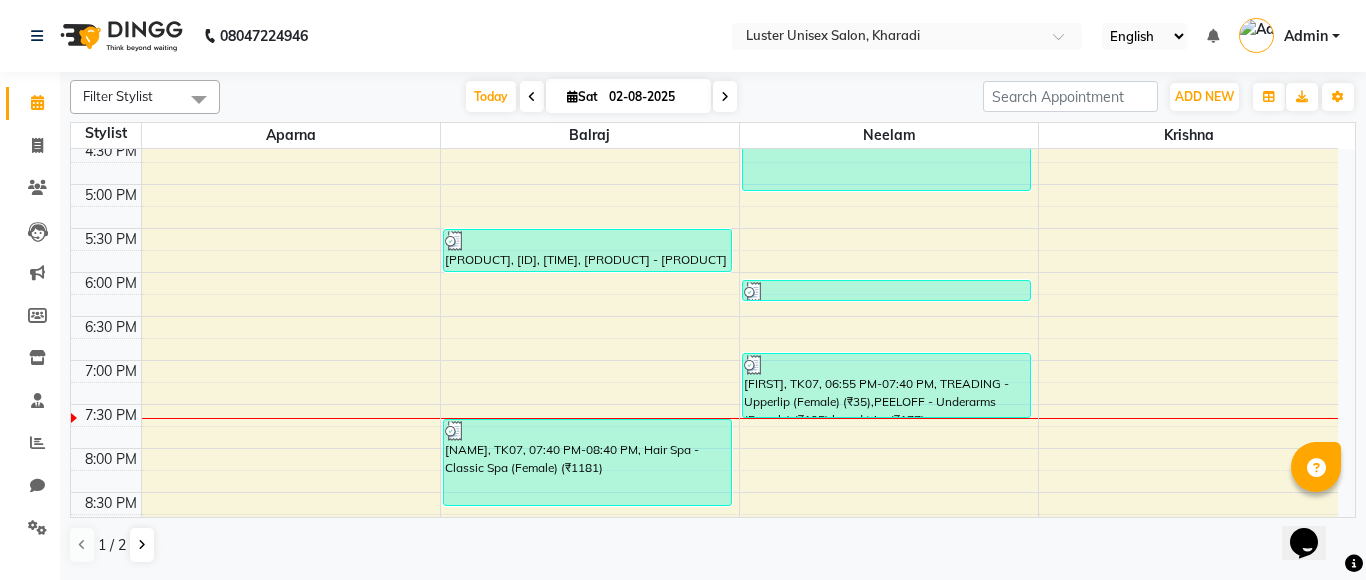 scroll, scrollTop: 863, scrollLeft: 0, axis: vertical 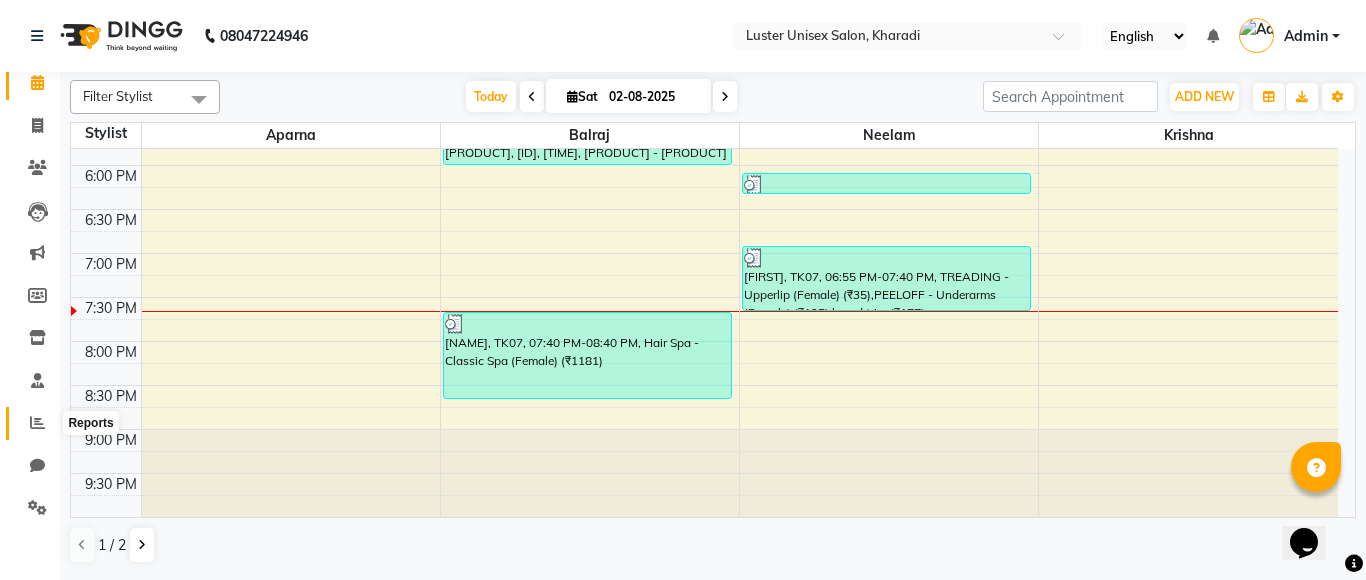 click 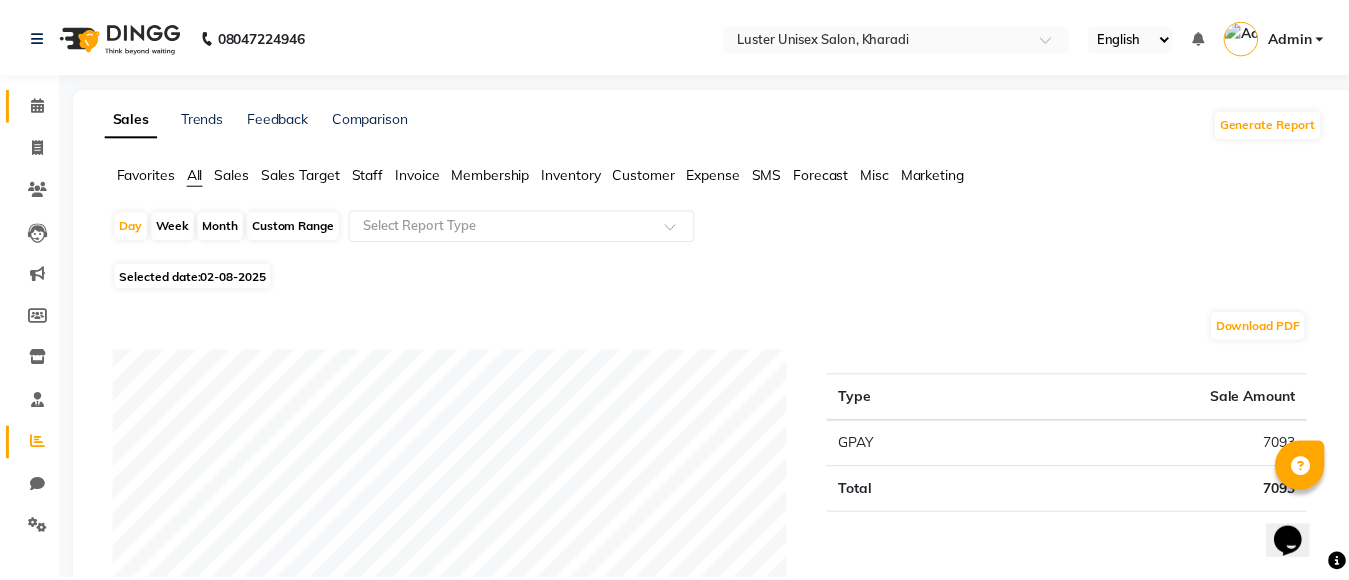 scroll, scrollTop: 0, scrollLeft: 0, axis: both 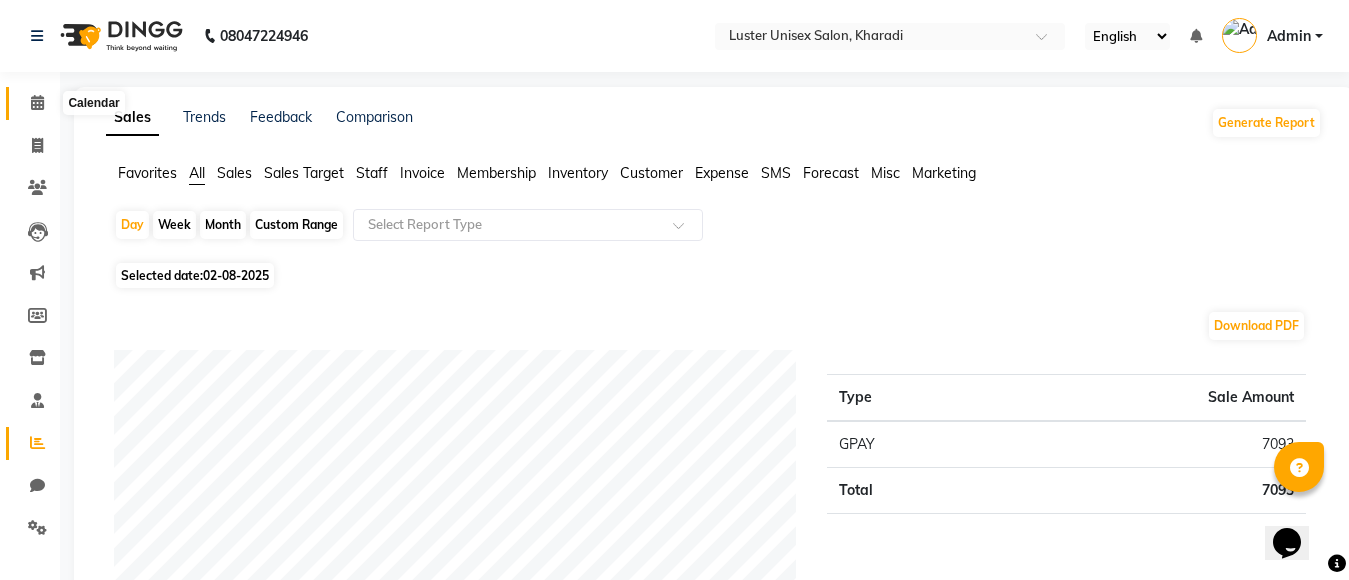 click 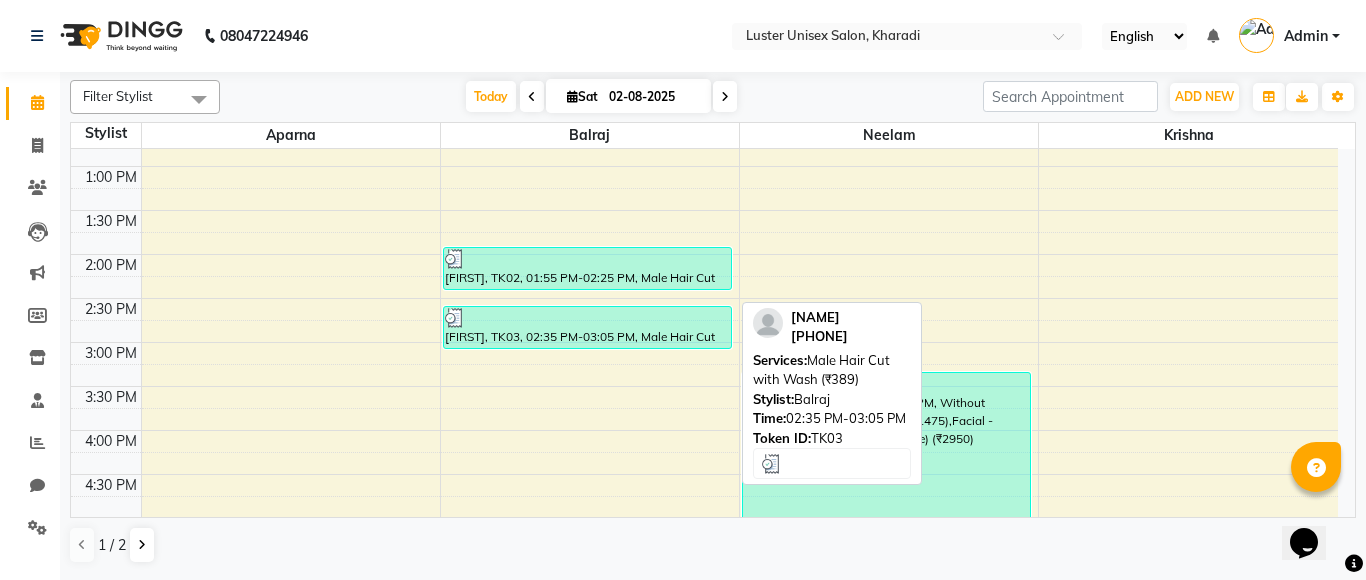 scroll, scrollTop: 863, scrollLeft: 0, axis: vertical 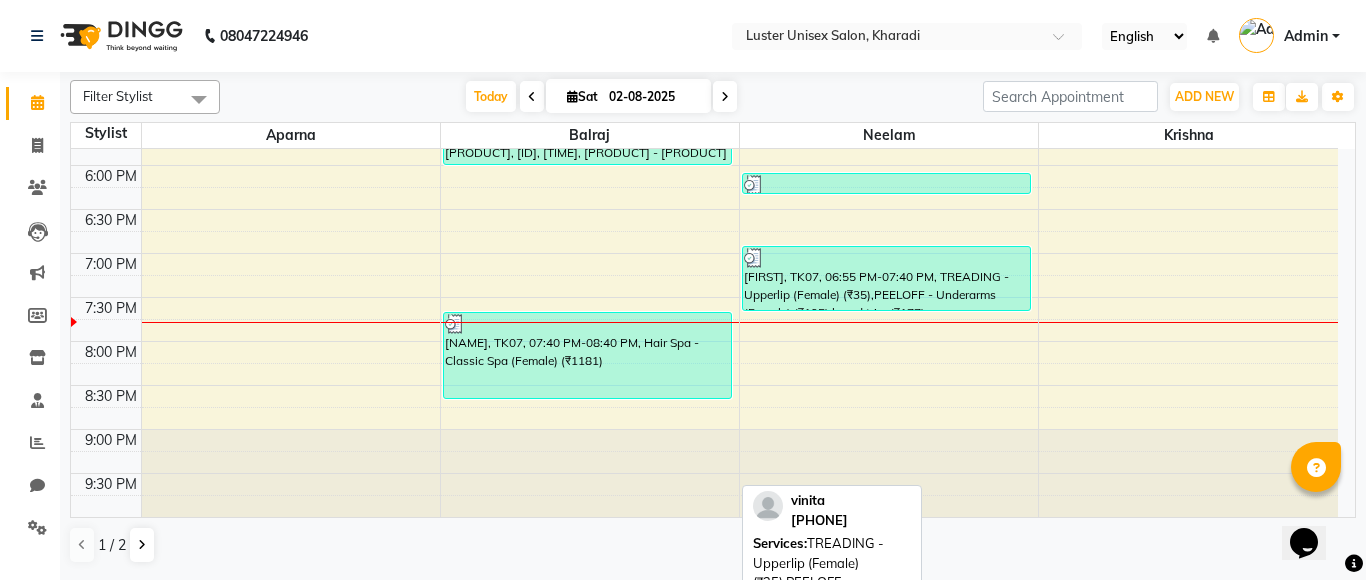 click at bounding box center [886, 258] 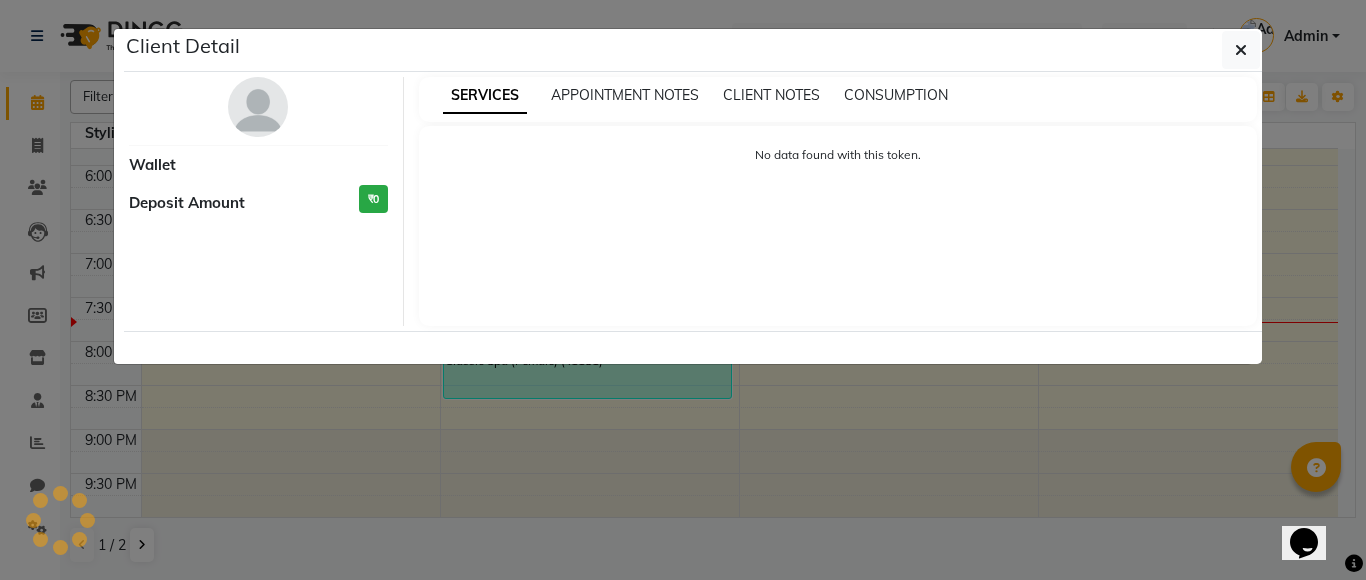 select on "3" 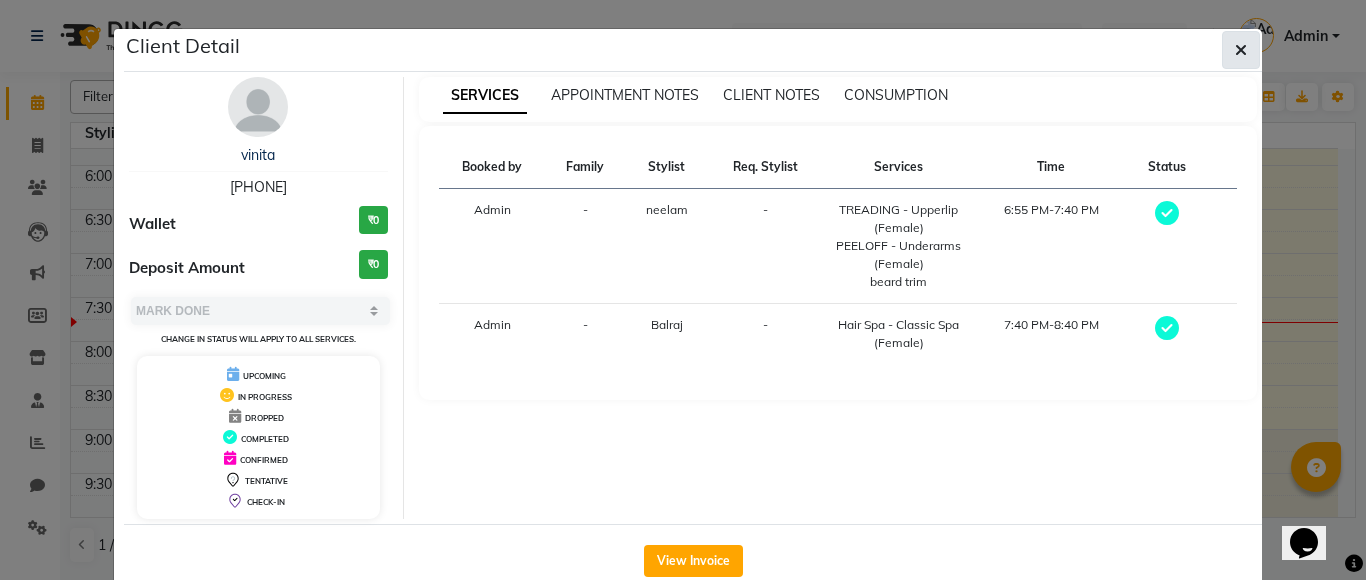 click 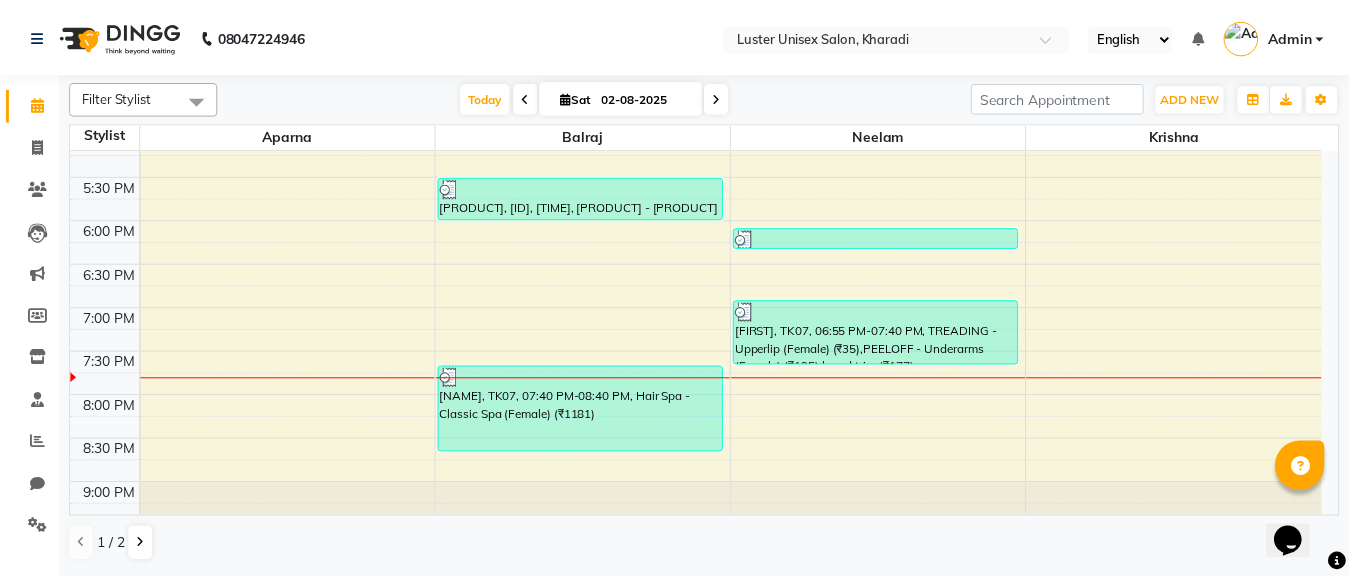 scroll, scrollTop: 863, scrollLeft: 0, axis: vertical 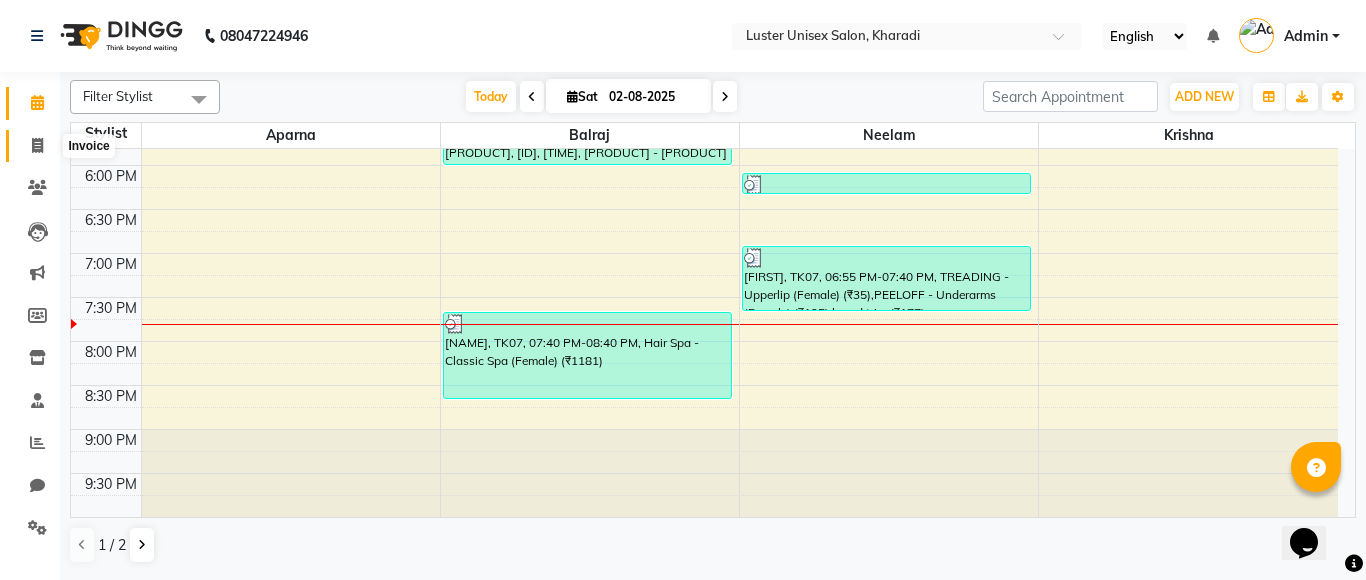 click 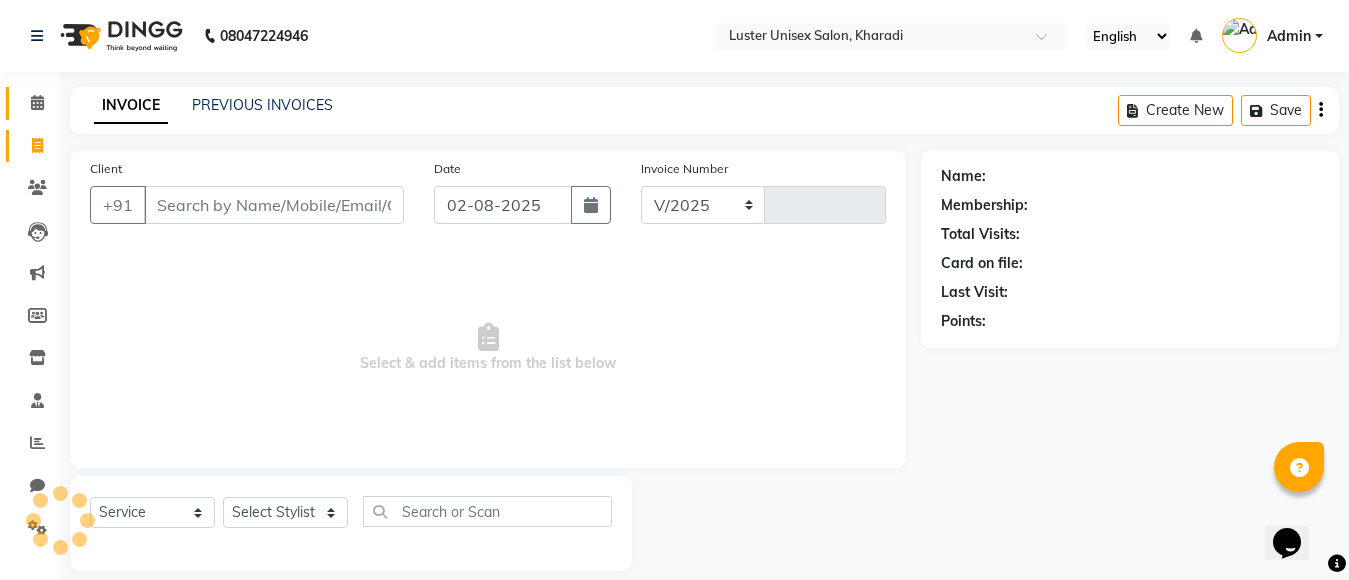 select on "7467" 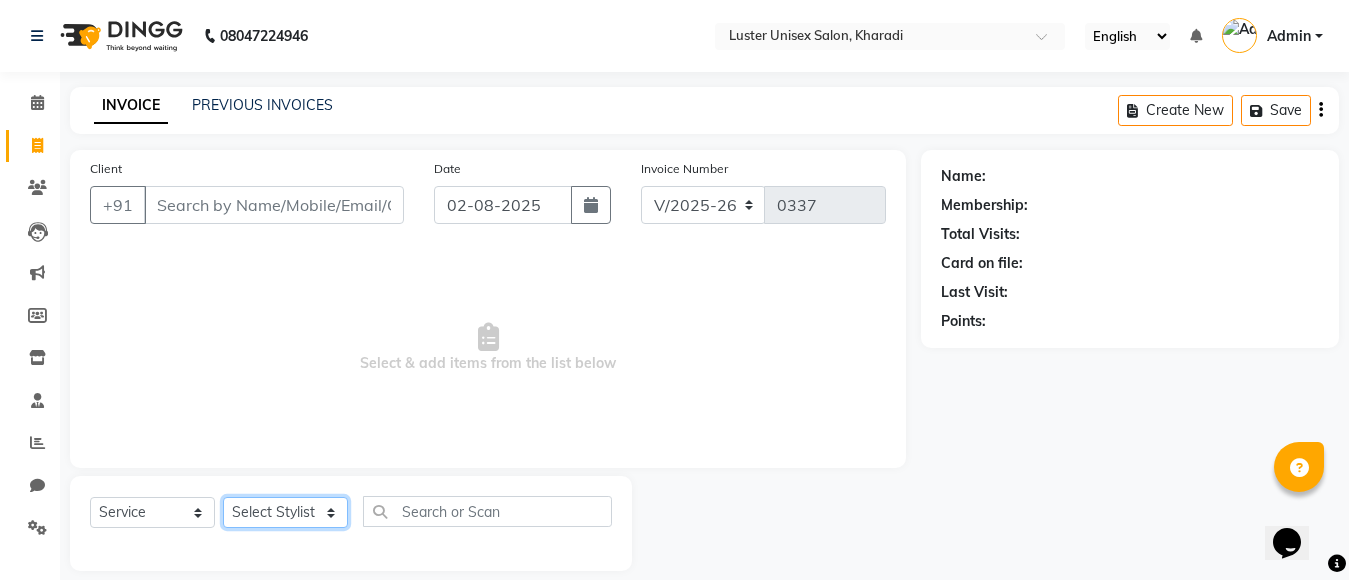 drag, startPoint x: 263, startPoint y: 524, endPoint x: 272, endPoint y: 519, distance: 10.29563 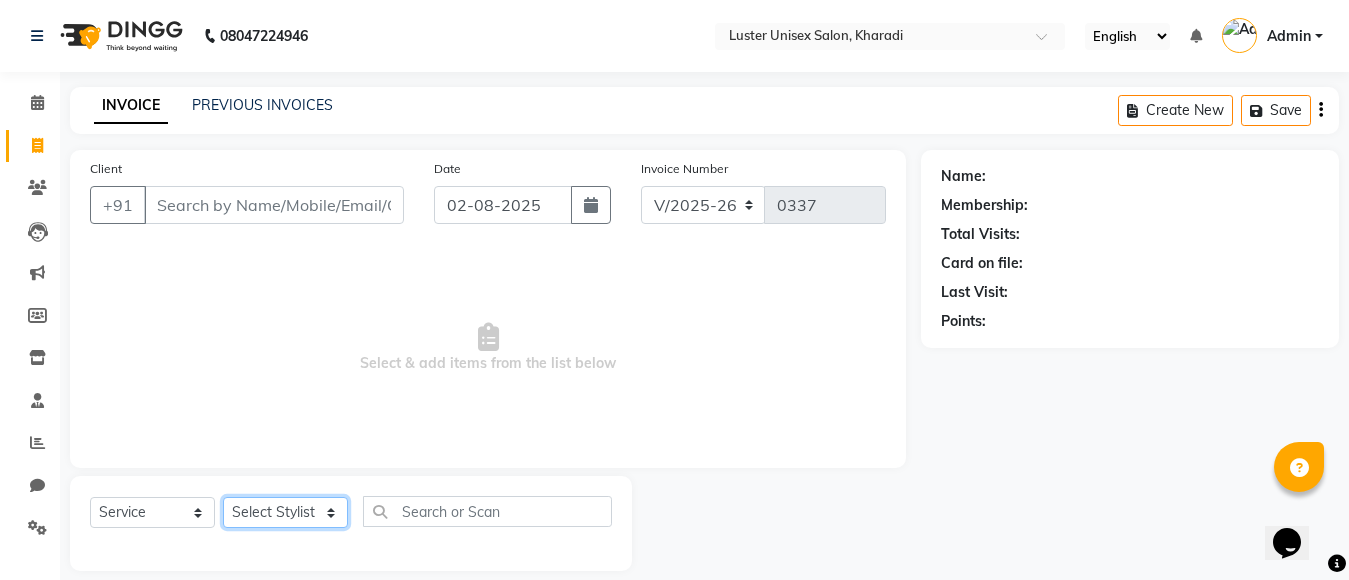scroll, scrollTop: 21, scrollLeft: 0, axis: vertical 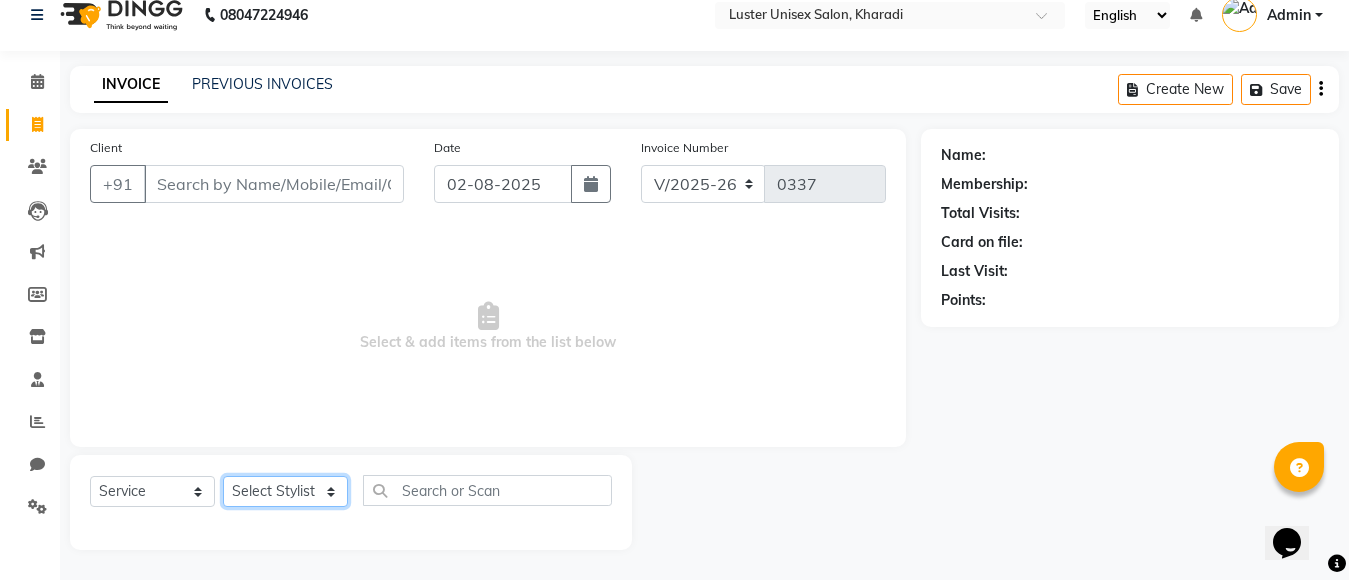 click on "Select Stylist [NAME] [NAME] [NAME] [NAME]" 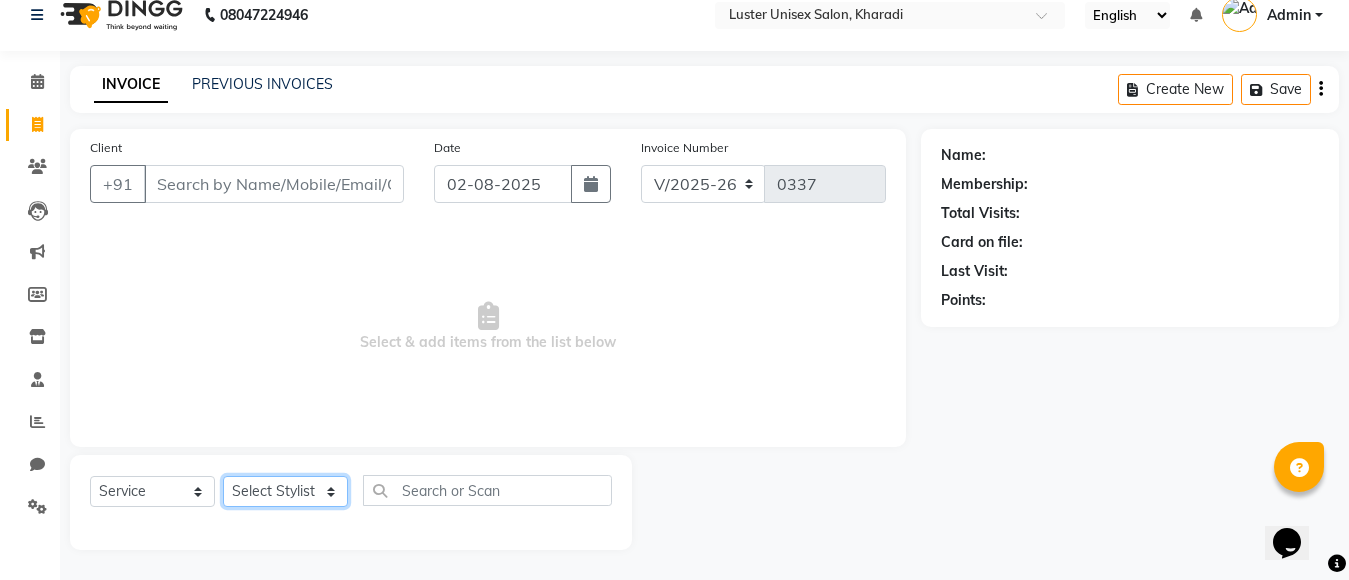 select on "68088" 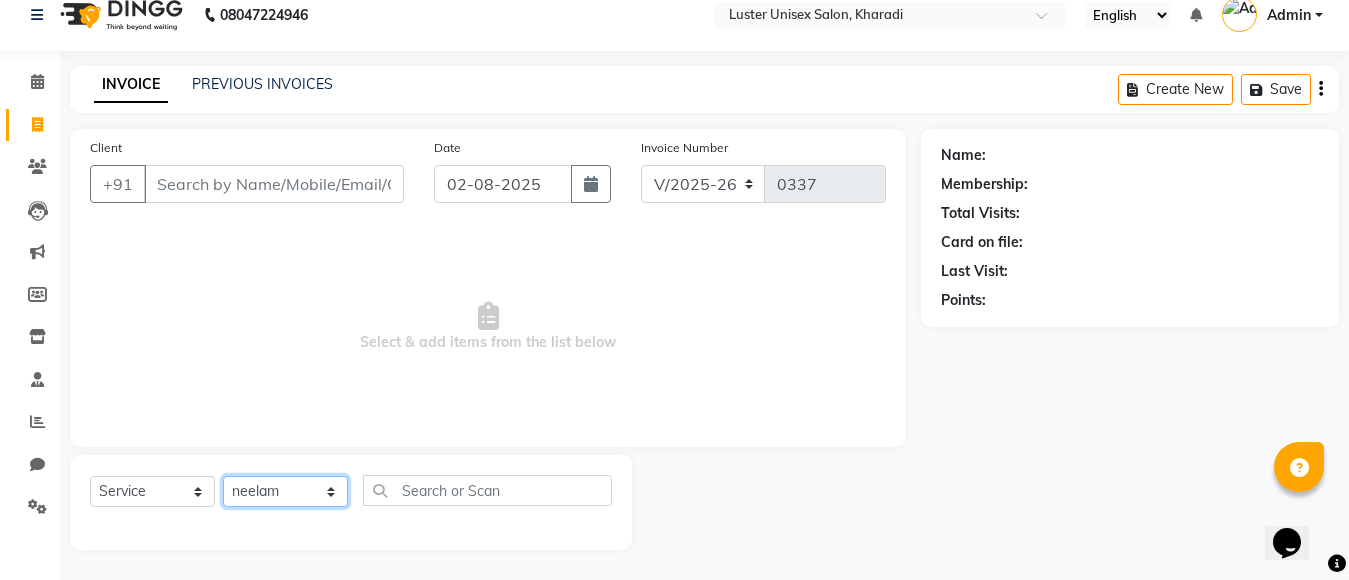 click on "Select Stylist [NAME] [NAME] [NAME] [NAME]" 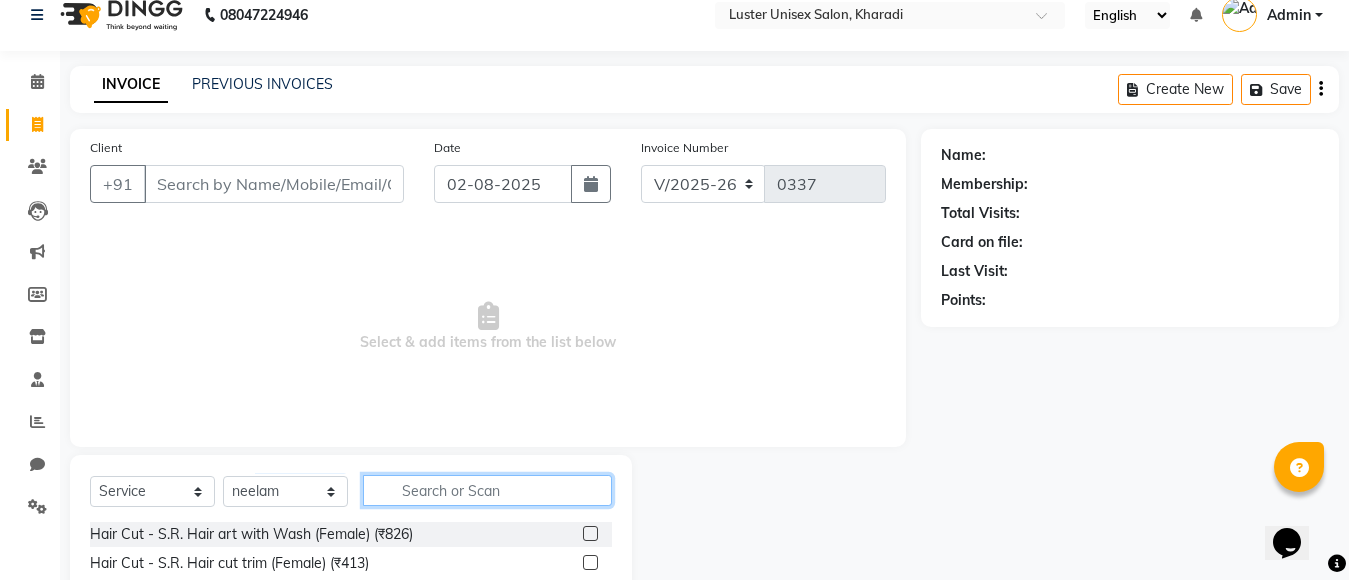 click 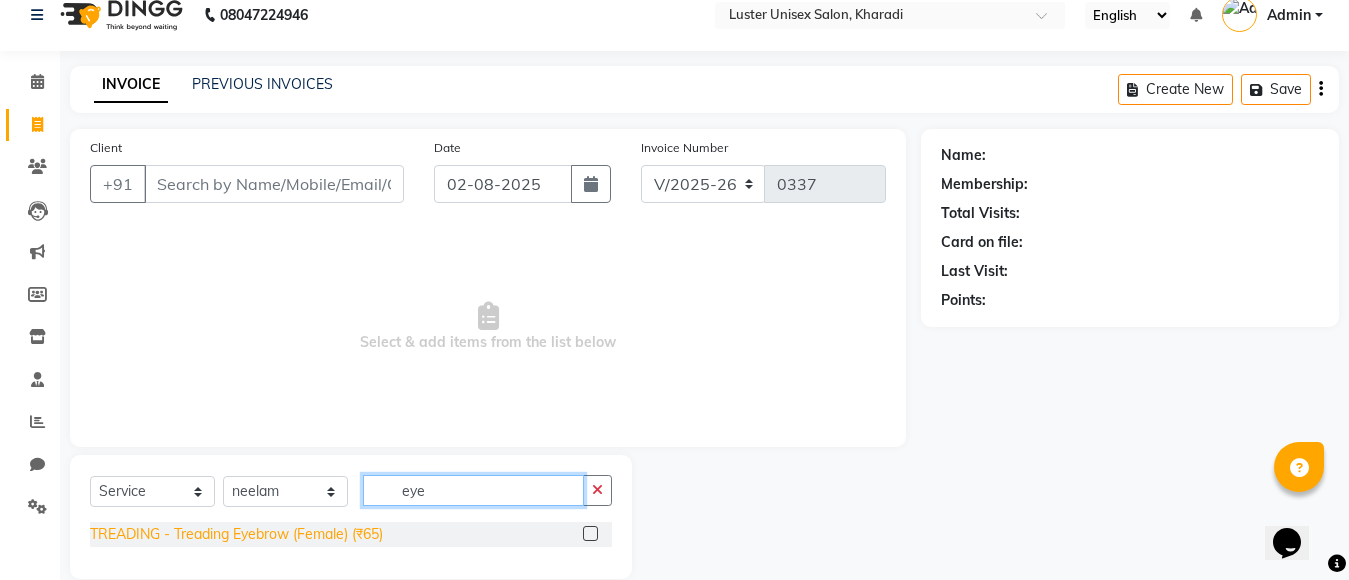 type on "eye" 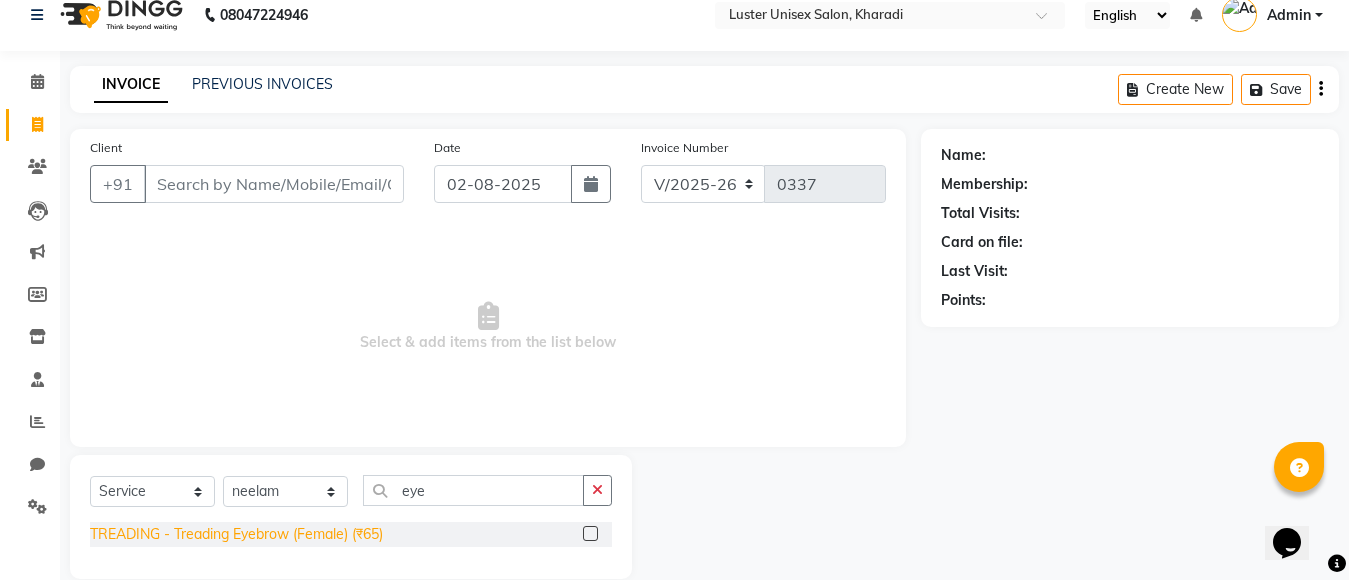 click on "TREADING - Treading Eyebrow (Female) (₹65)" 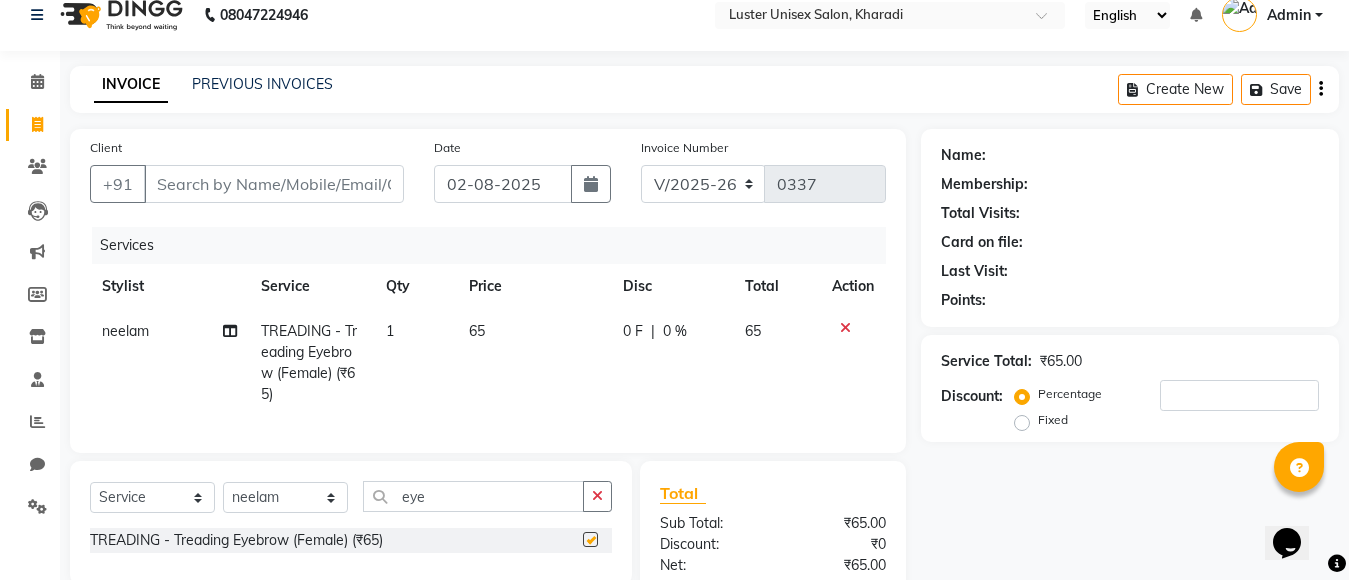 checkbox on "false" 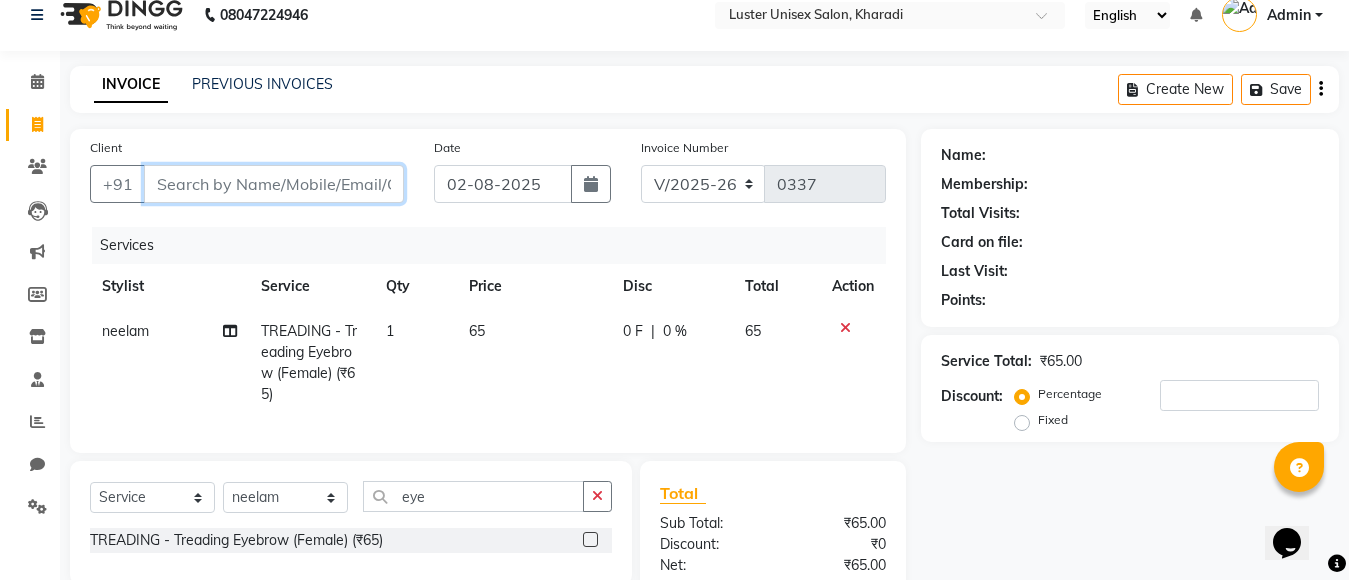 click on "Client" at bounding box center (274, 184) 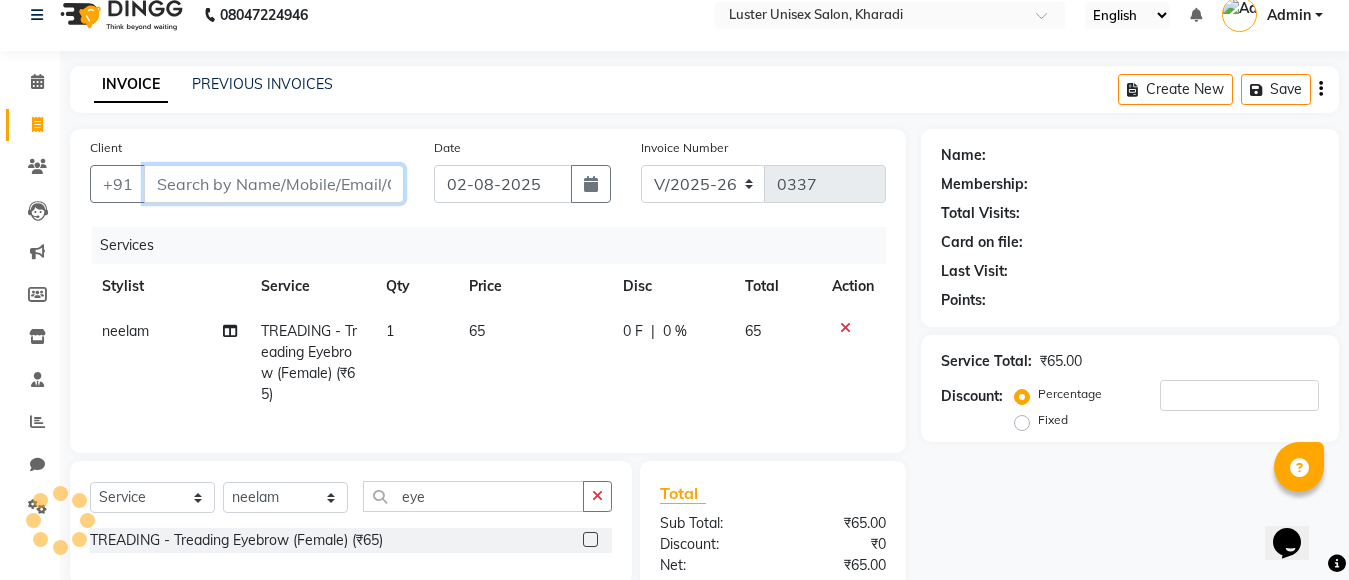 type on "9" 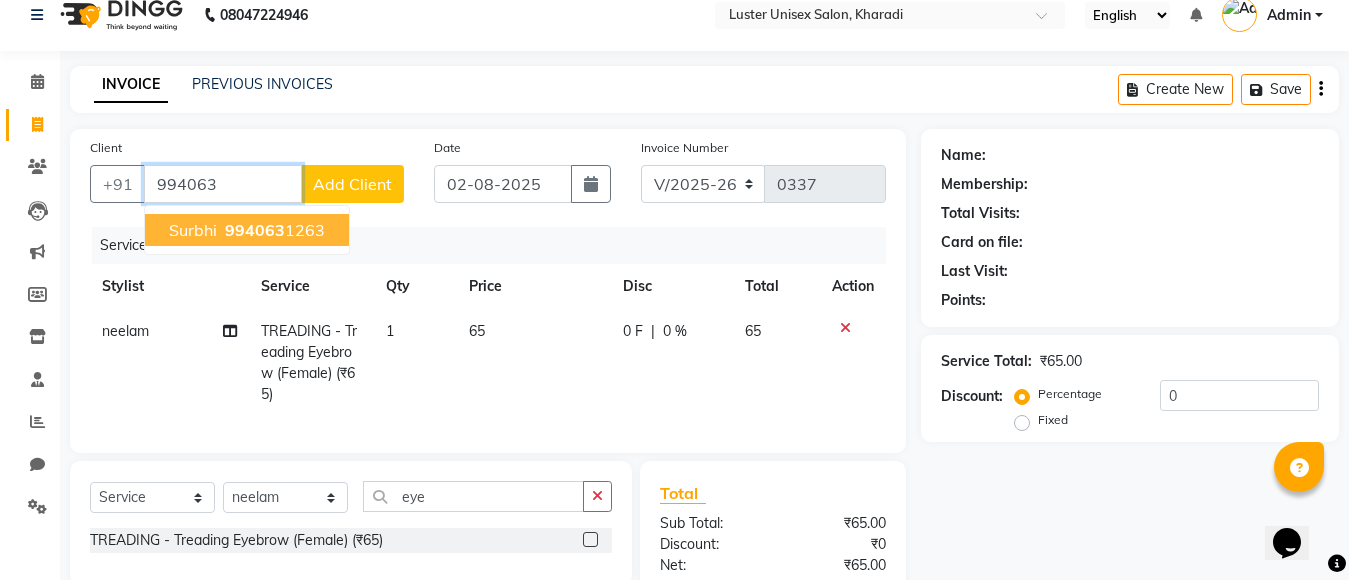 click on "[PHONE]" at bounding box center [273, 230] 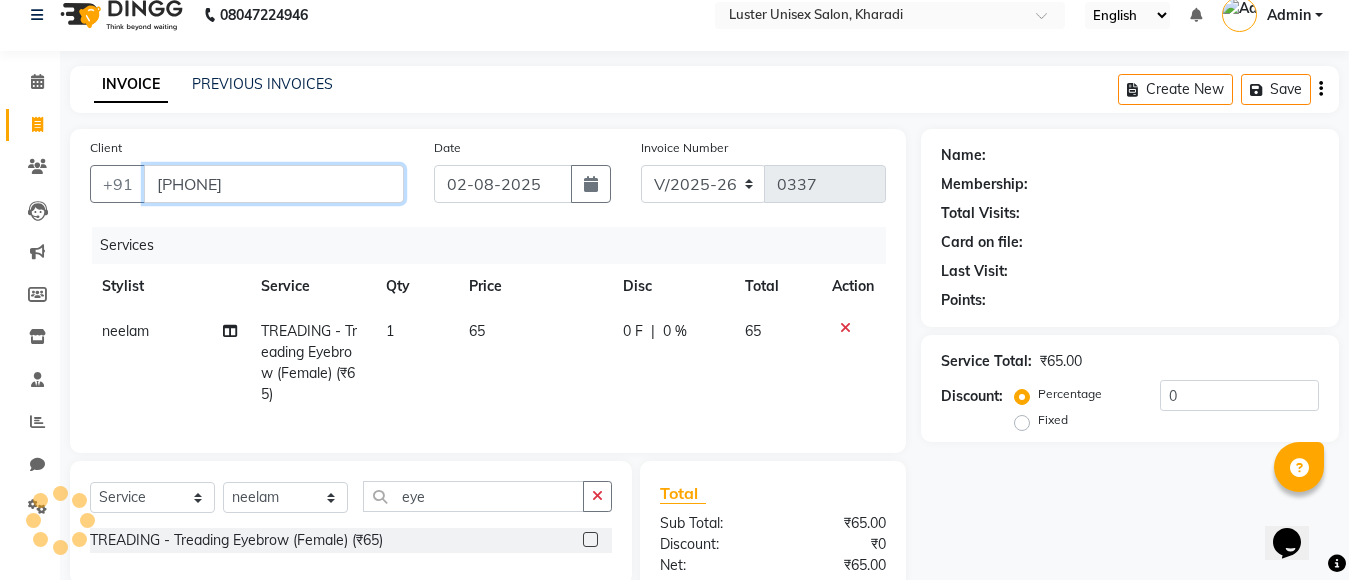 type on "[PHONE]" 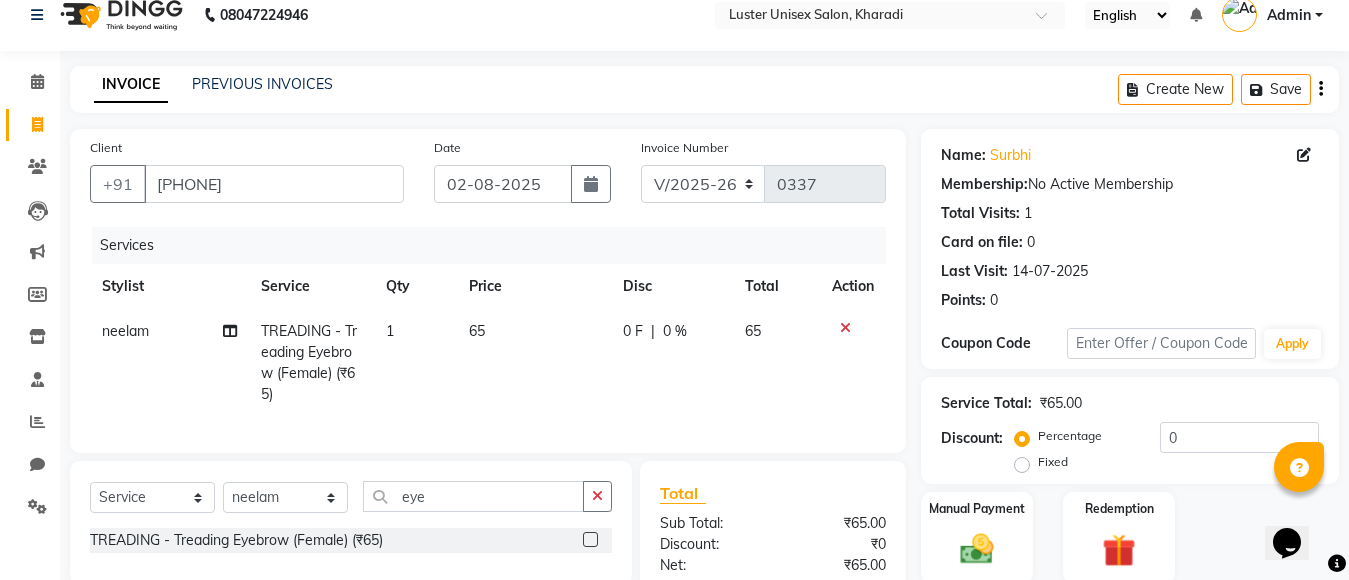 scroll, scrollTop: 201, scrollLeft: 0, axis: vertical 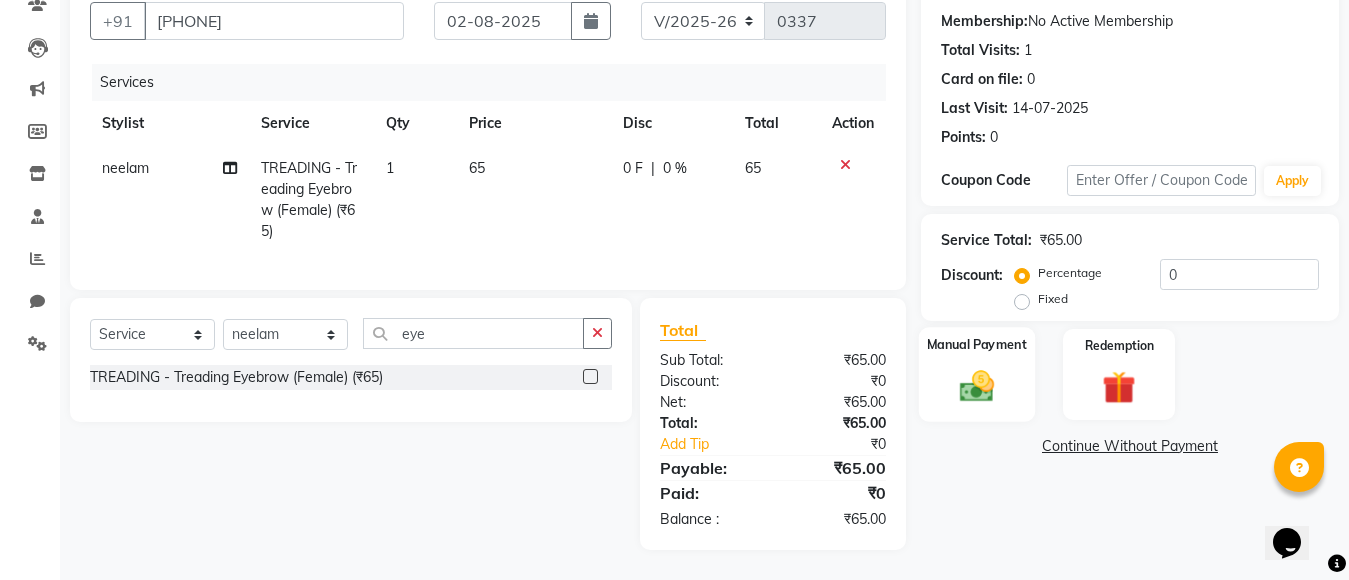 click 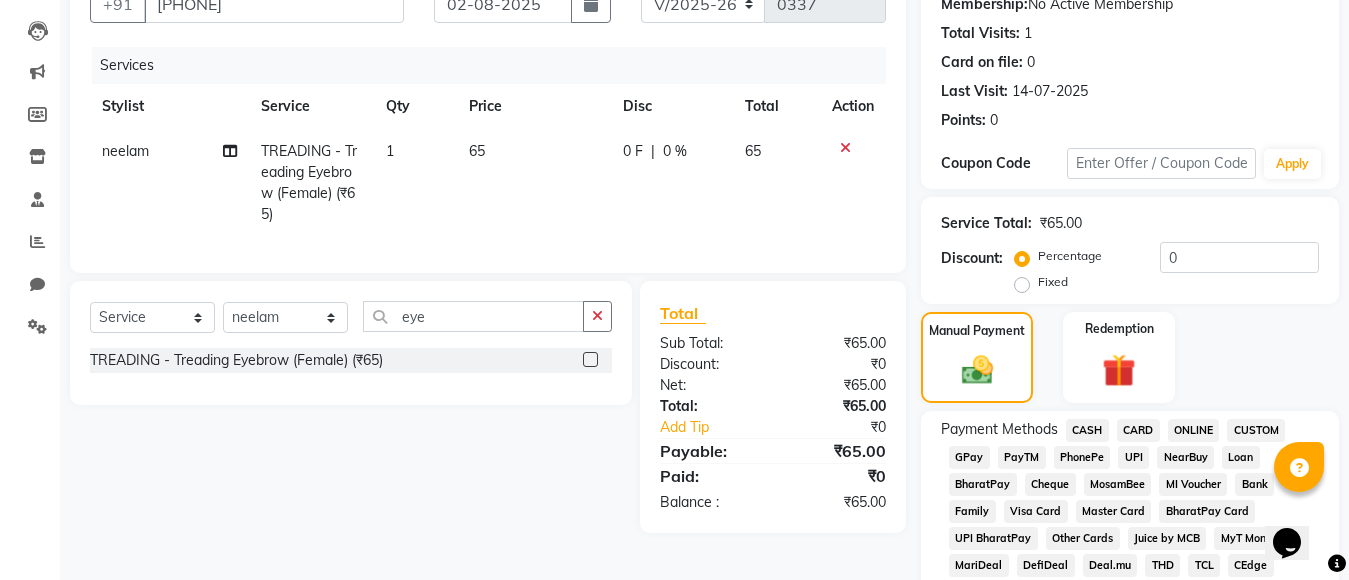 click on "GPay" 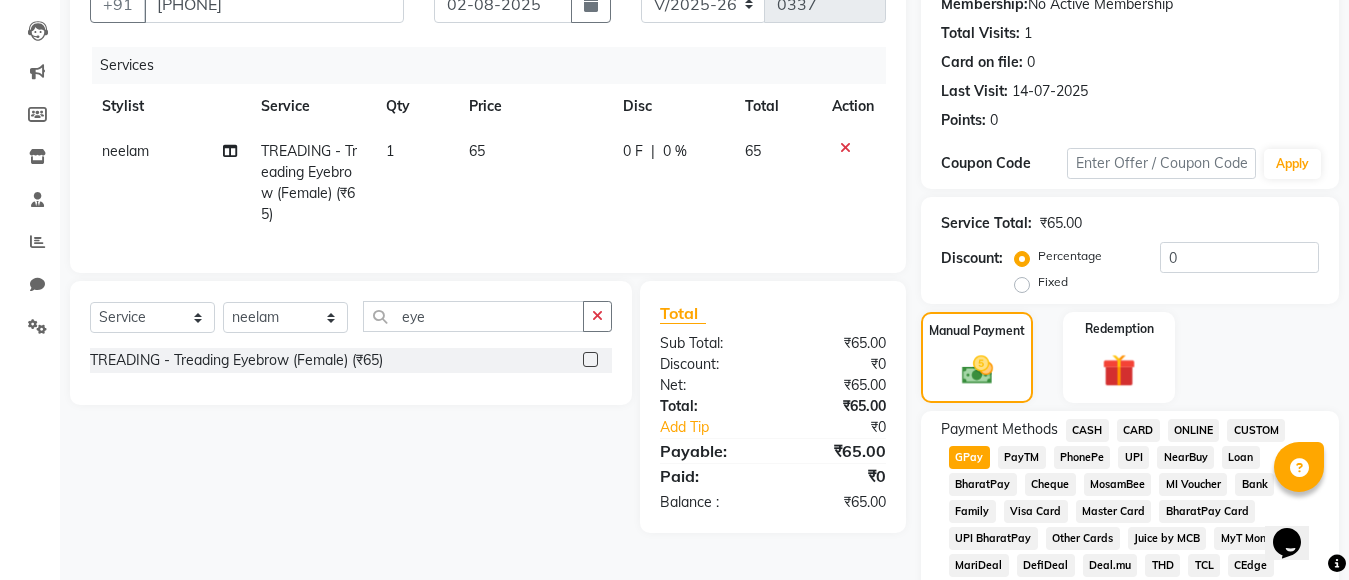 scroll, scrollTop: 949, scrollLeft: 0, axis: vertical 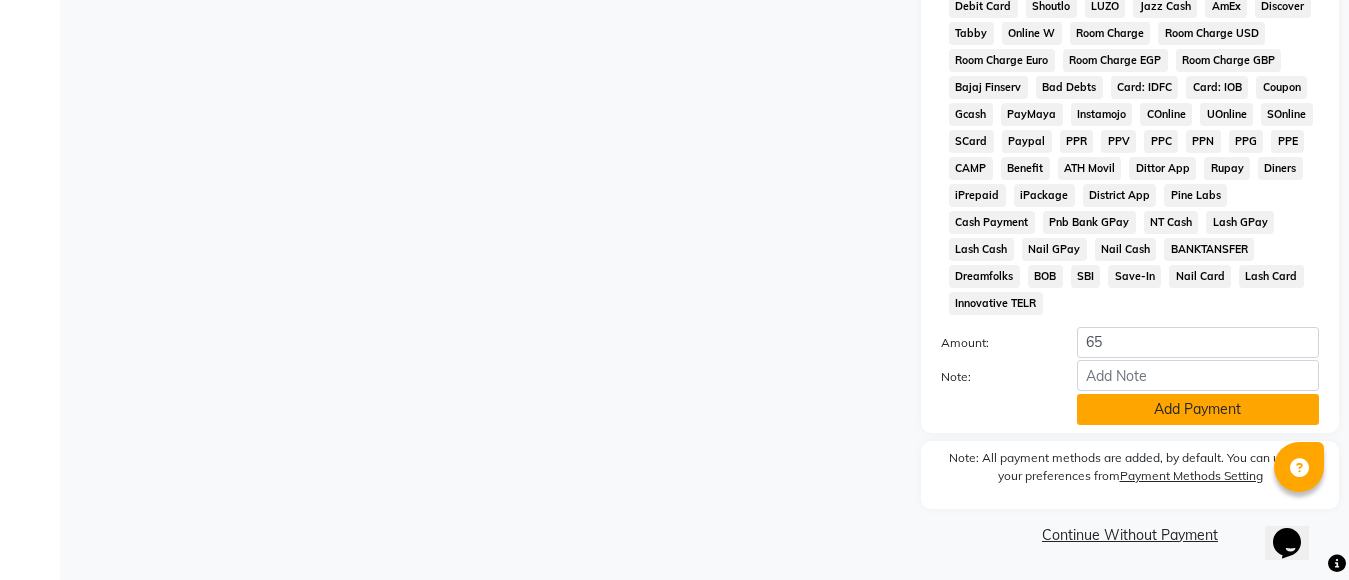 click on "Add Payment" 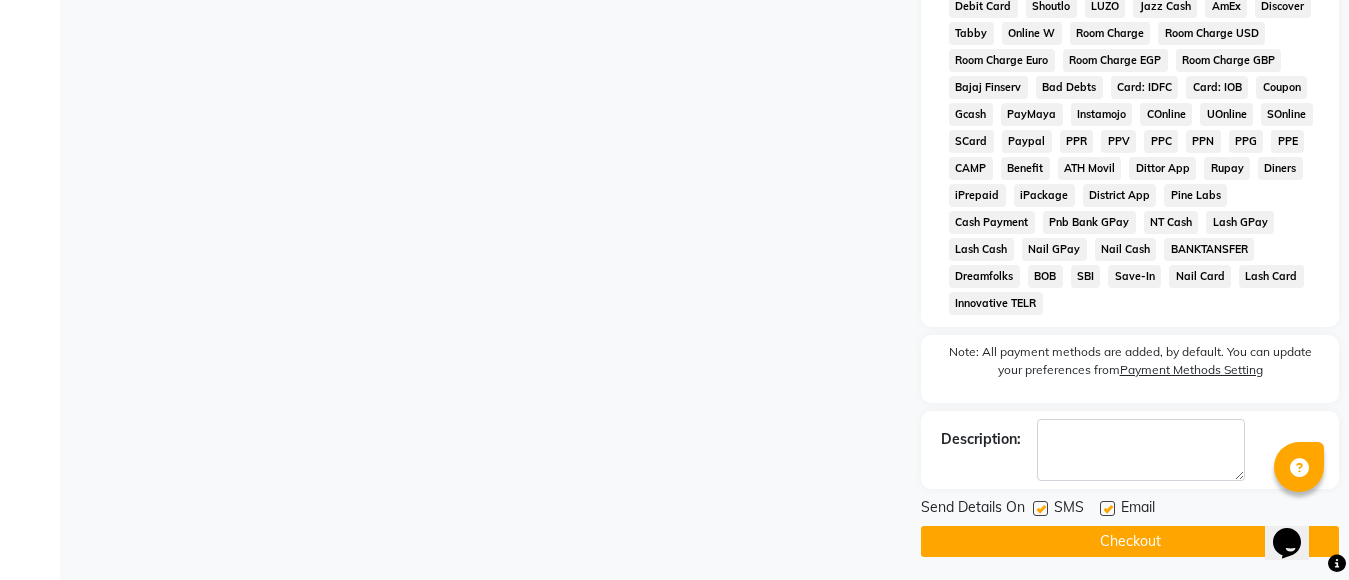 scroll, scrollTop: 956, scrollLeft: 0, axis: vertical 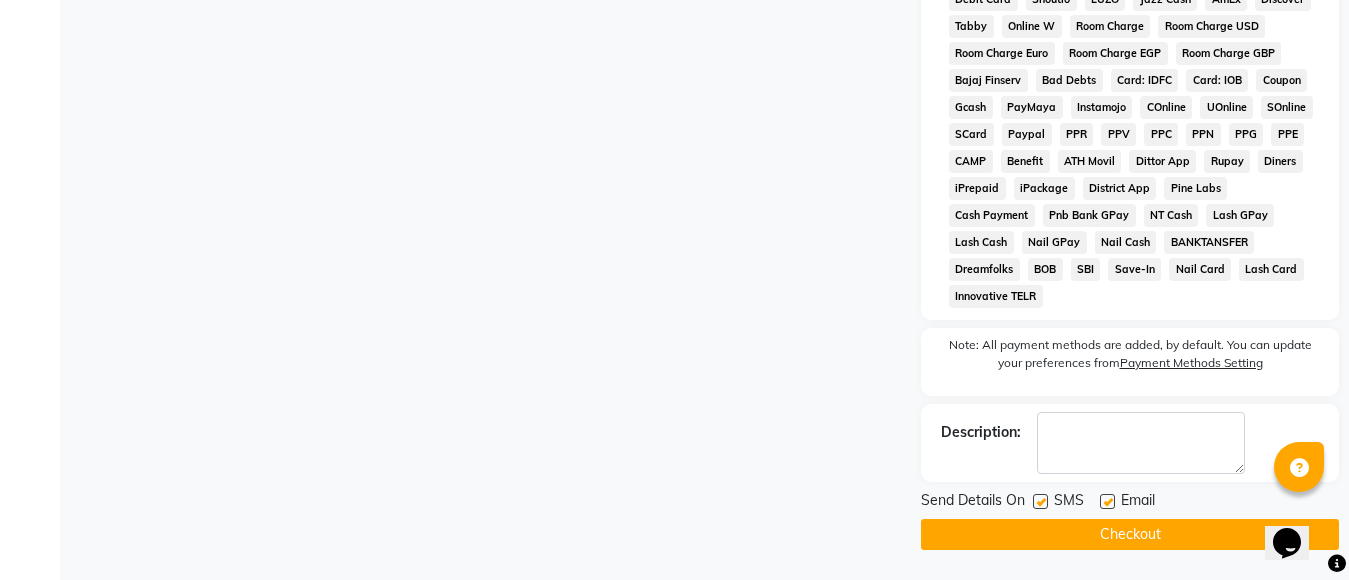 click on "Checkout" 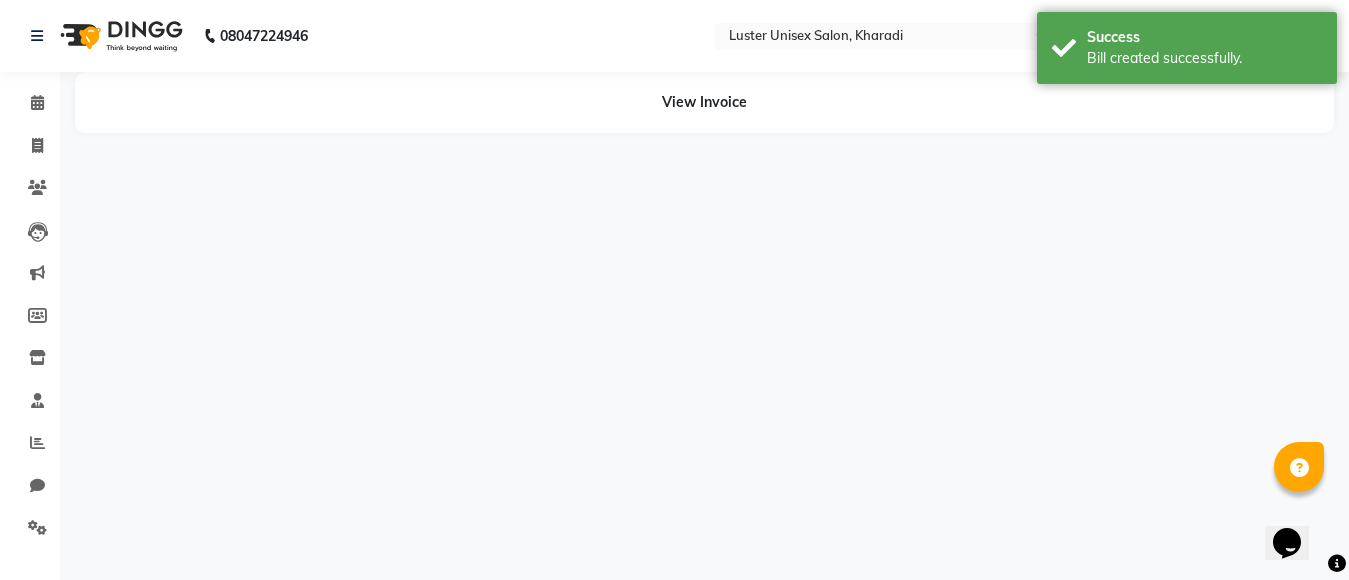 scroll, scrollTop: 0, scrollLeft: 0, axis: both 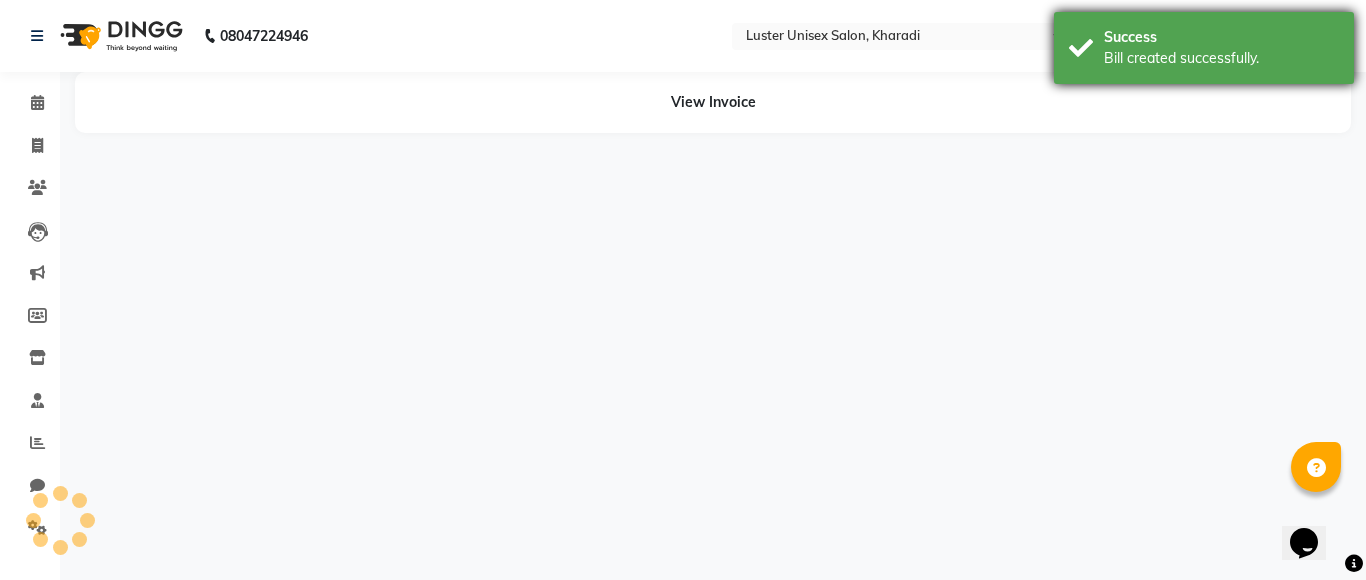 click on "Bill created successfully." at bounding box center (1221, 58) 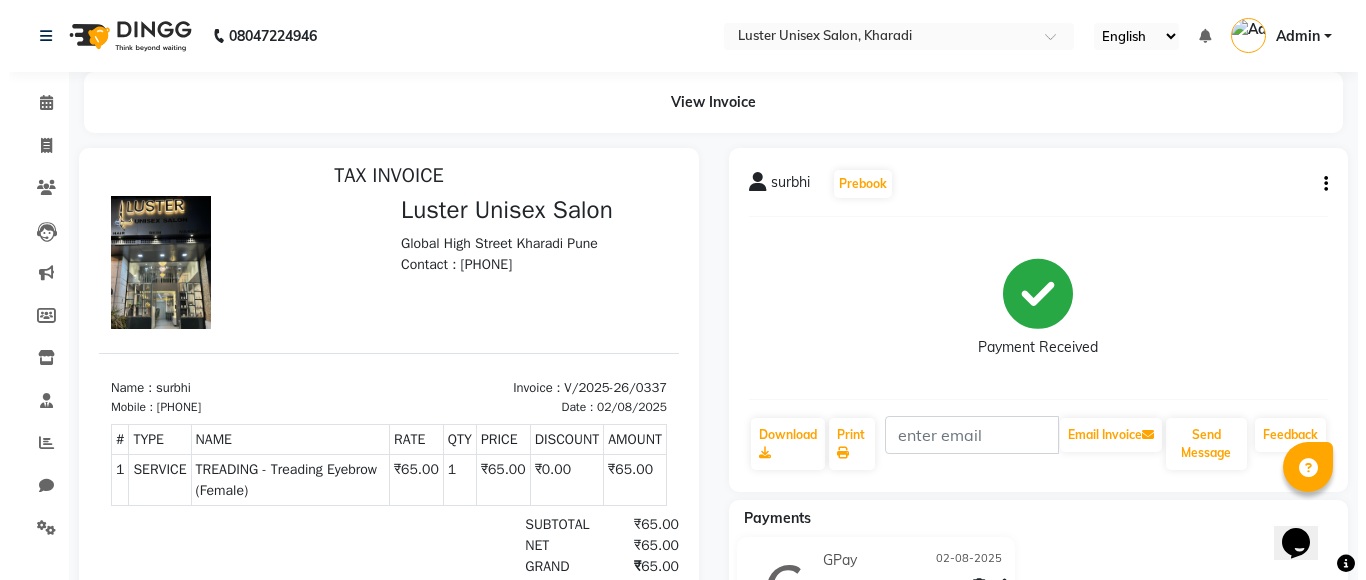 scroll, scrollTop: 16, scrollLeft: 0, axis: vertical 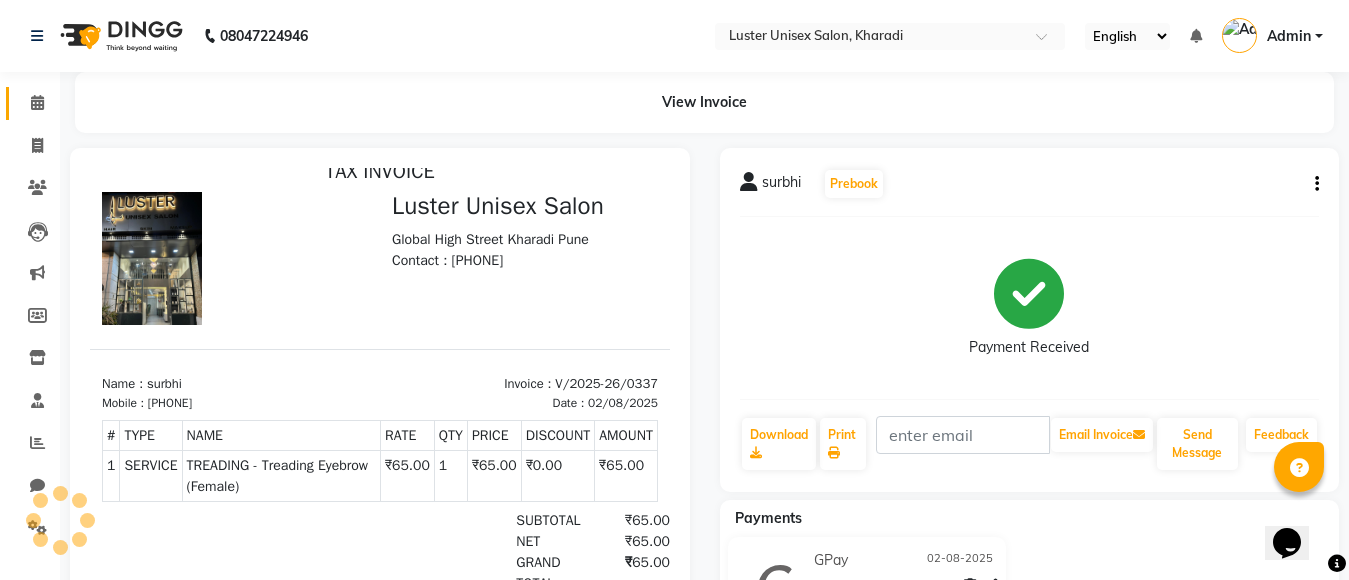 click 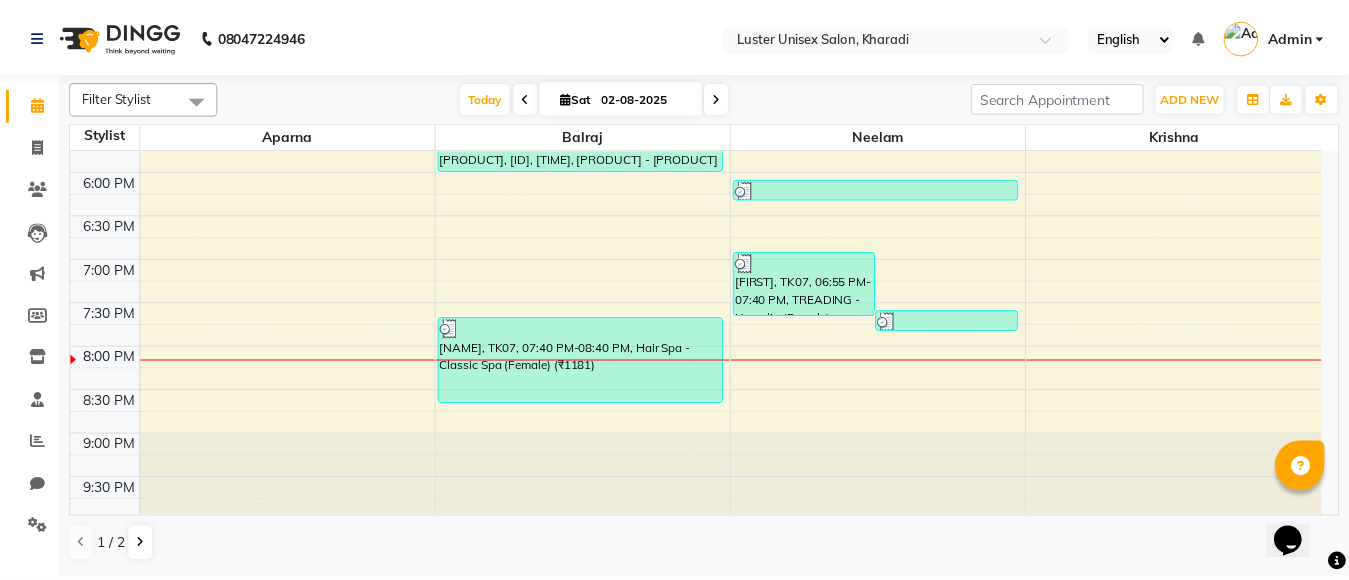 scroll, scrollTop: 863, scrollLeft: 0, axis: vertical 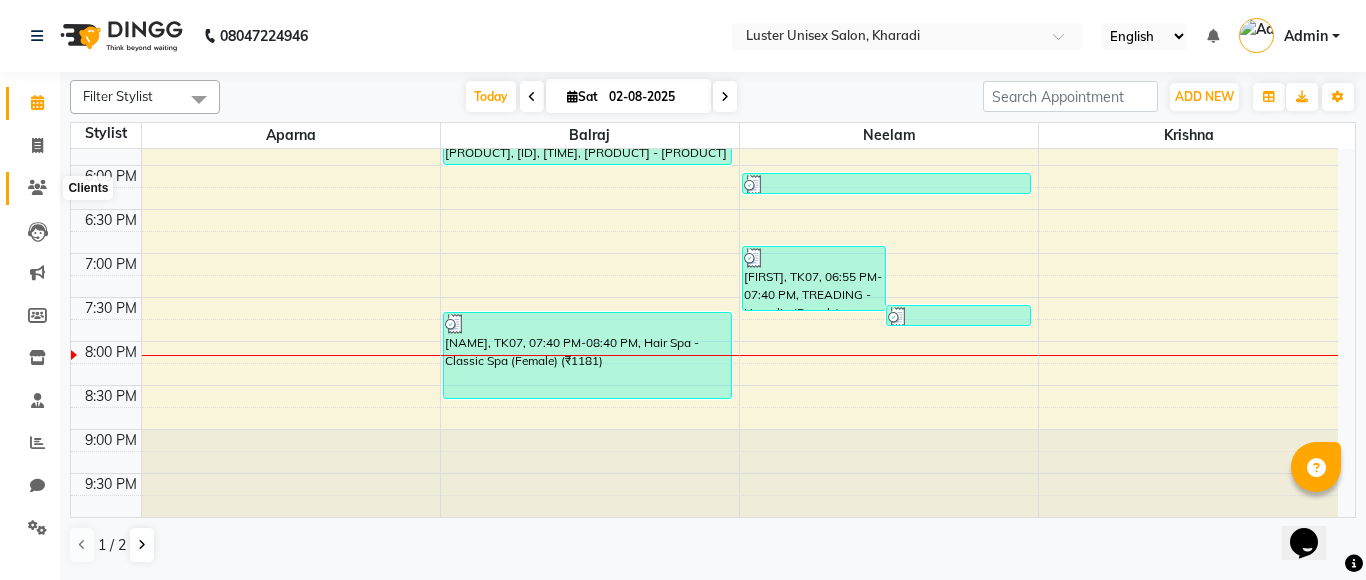click 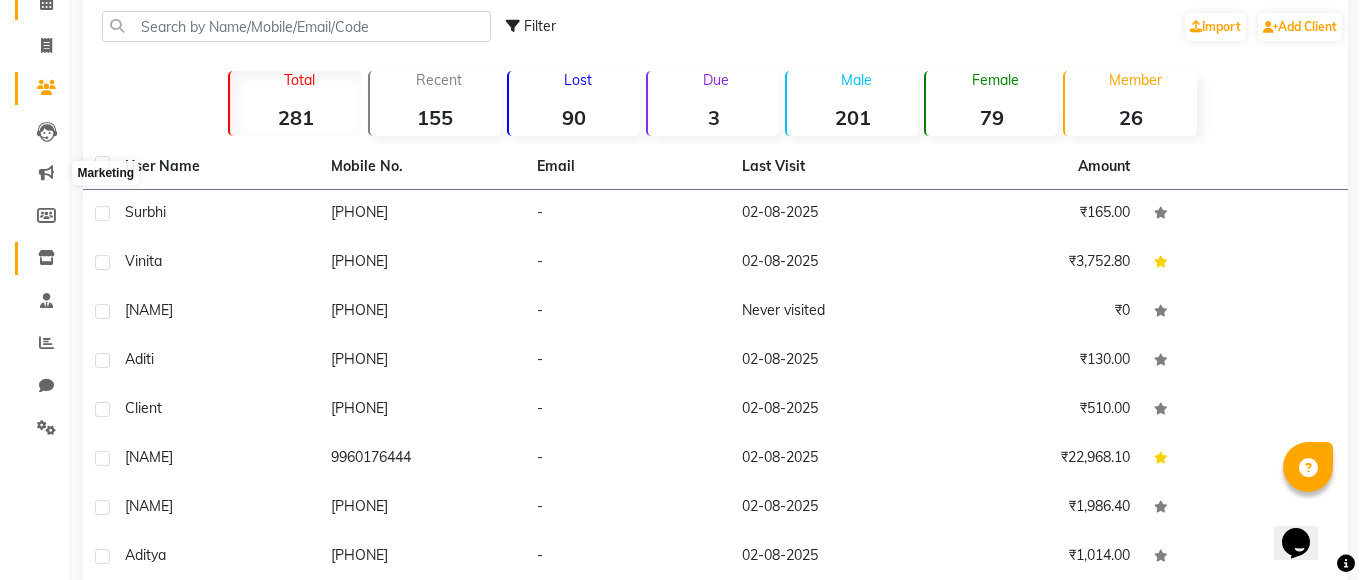scroll, scrollTop: 0, scrollLeft: 0, axis: both 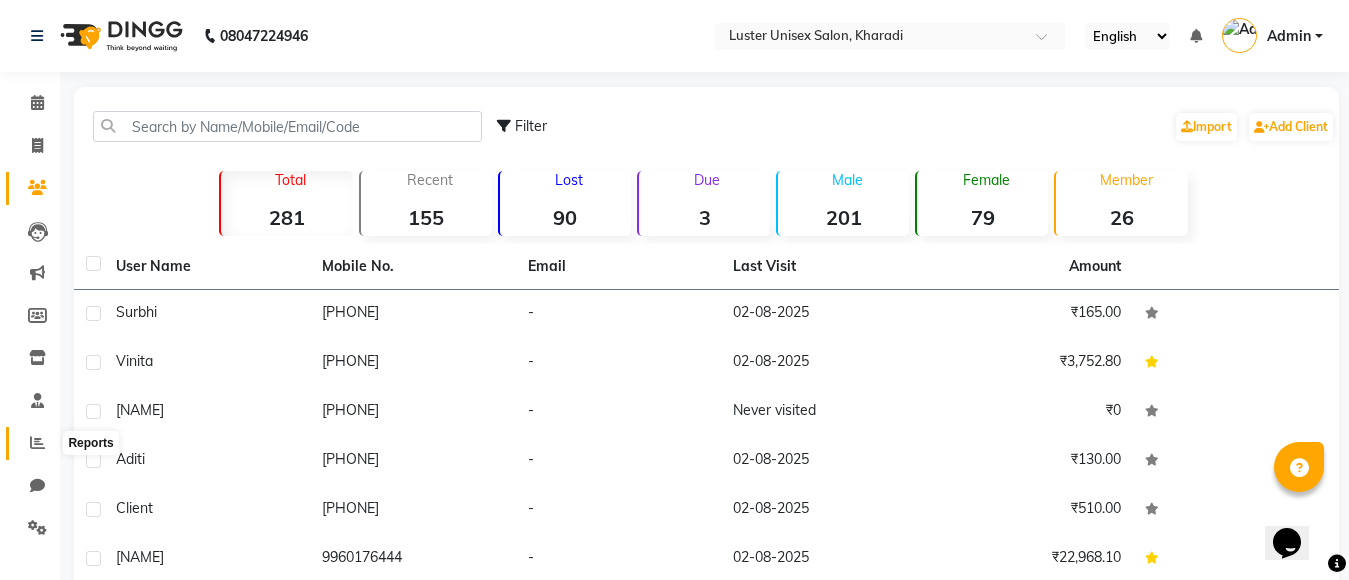 click 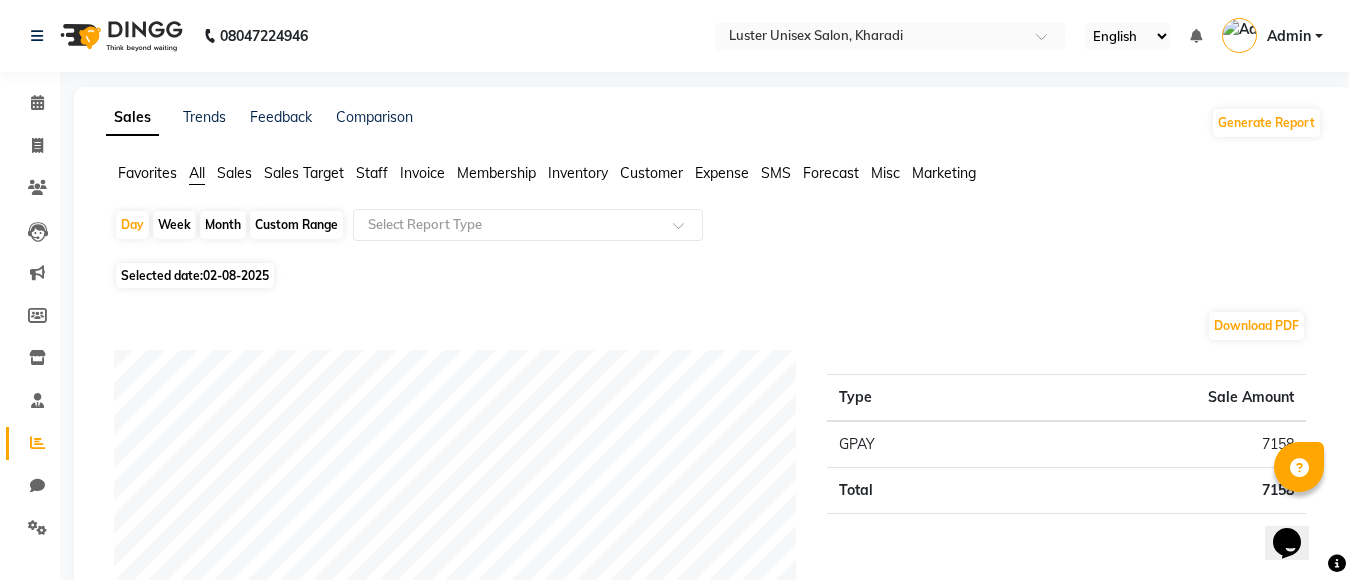 scroll, scrollTop: 0, scrollLeft: 0, axis: both 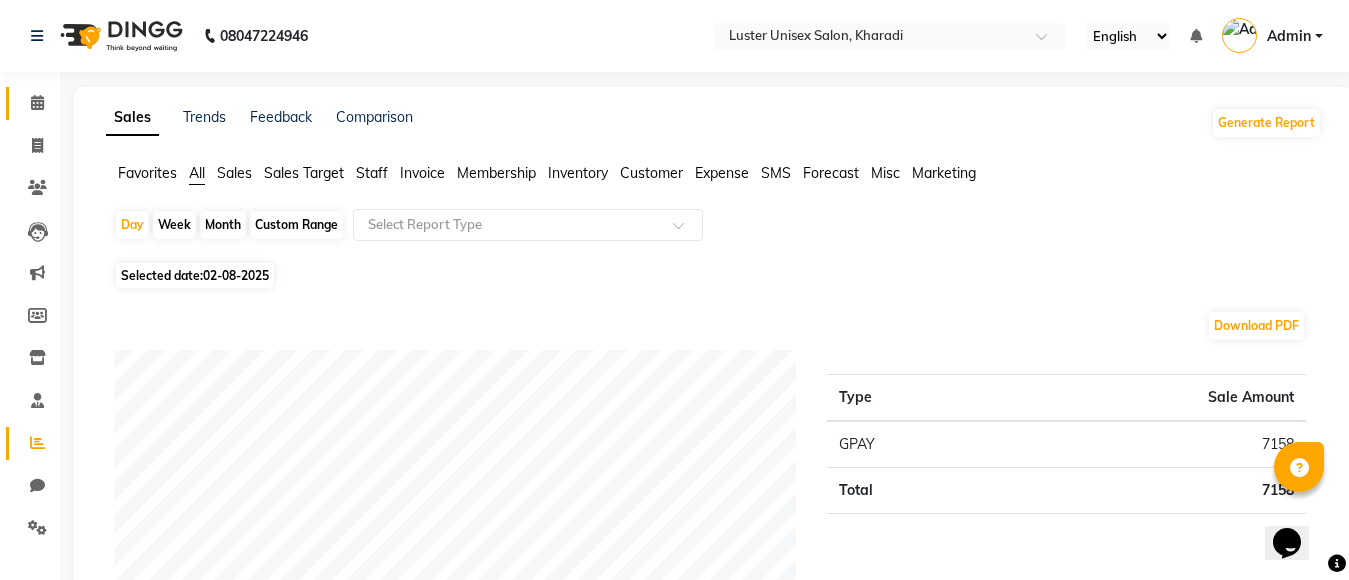 click on "Calendar" 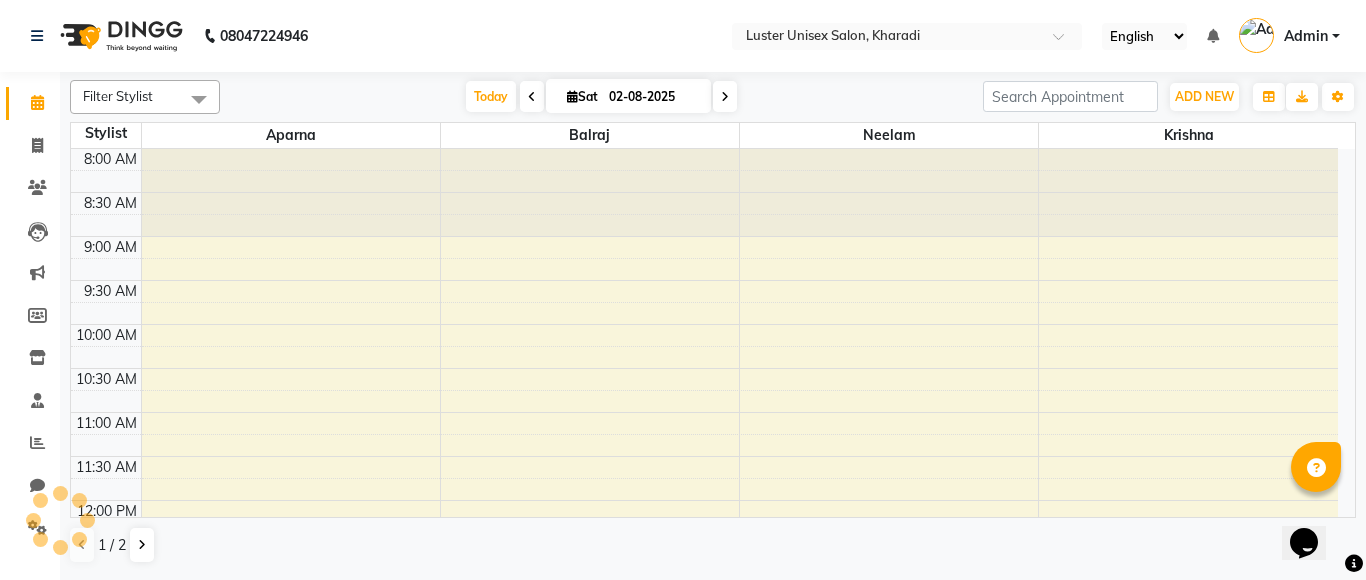 scroll, scrollTop: 825, scrollLeft: 0, axis: vertical 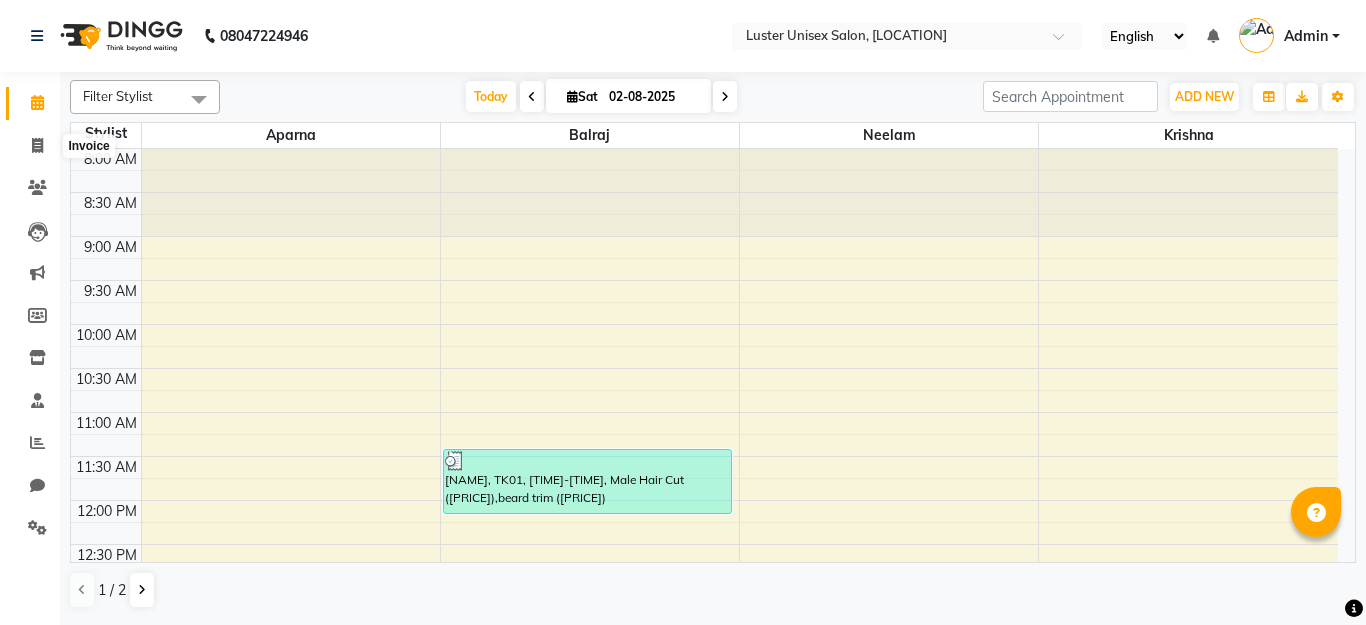click 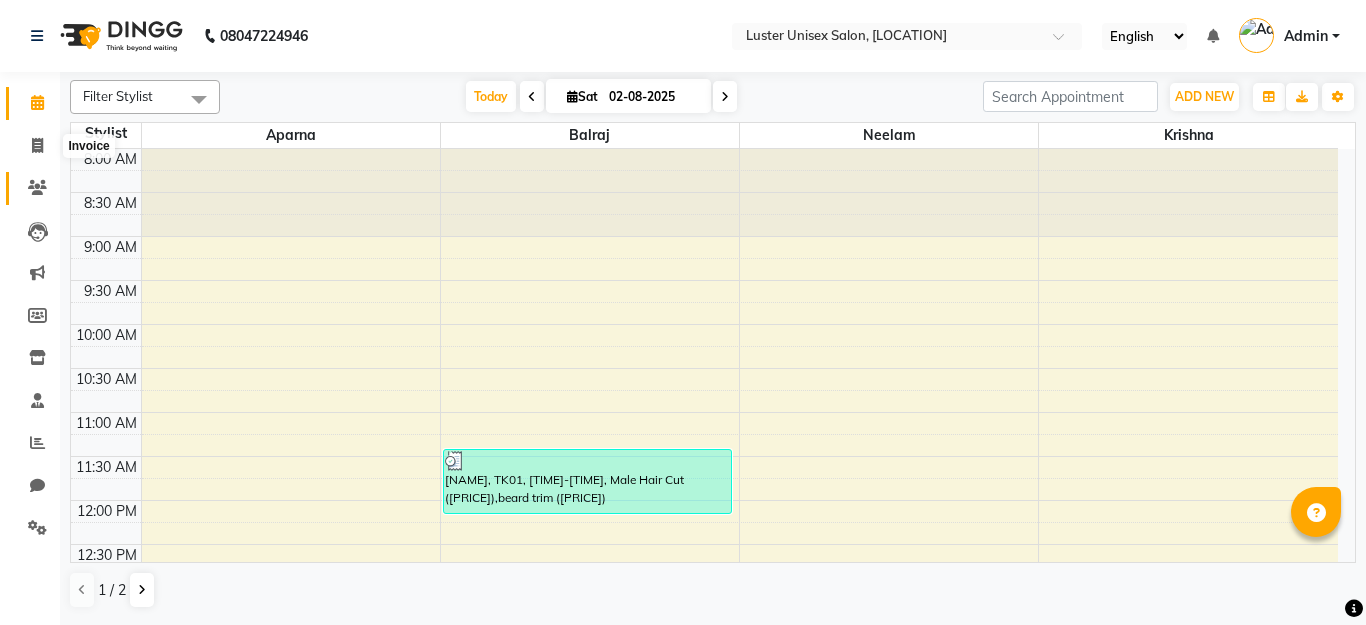 select on "service" 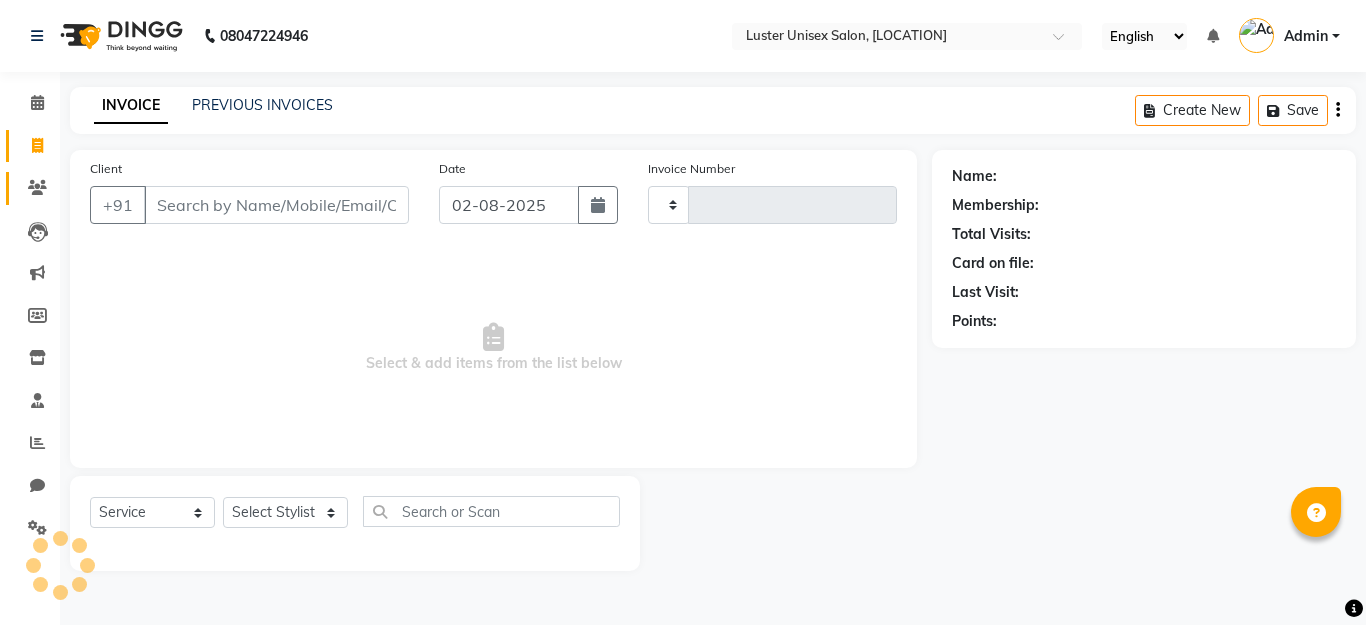 scroll, scrollTop: 0, scrollLeft: 0, axis: both 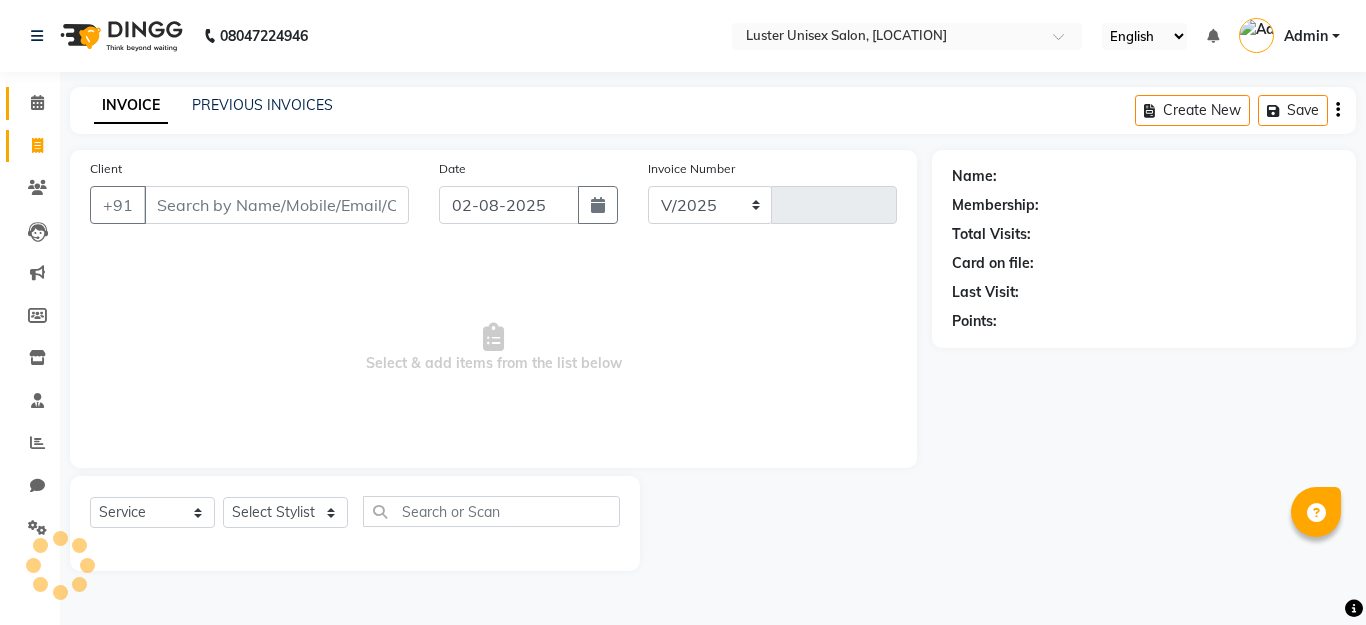 select on "7467" 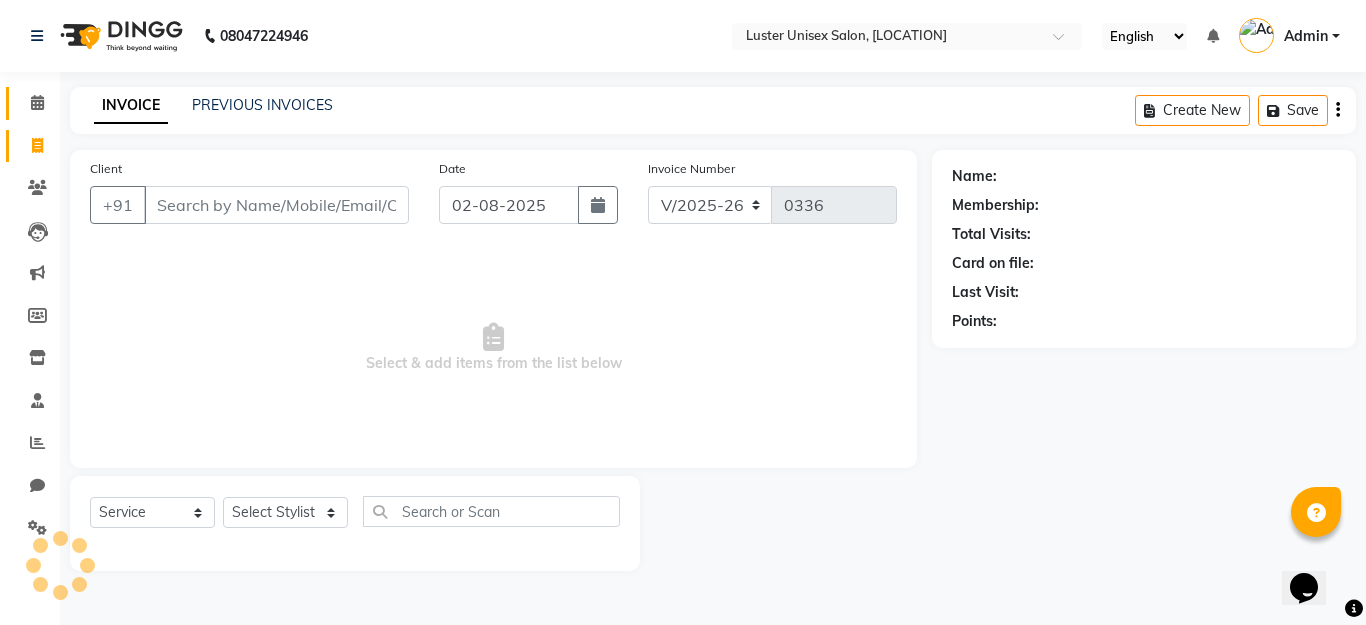 scroll, scrollTop: 0, scrollLeft: 0, axis: both 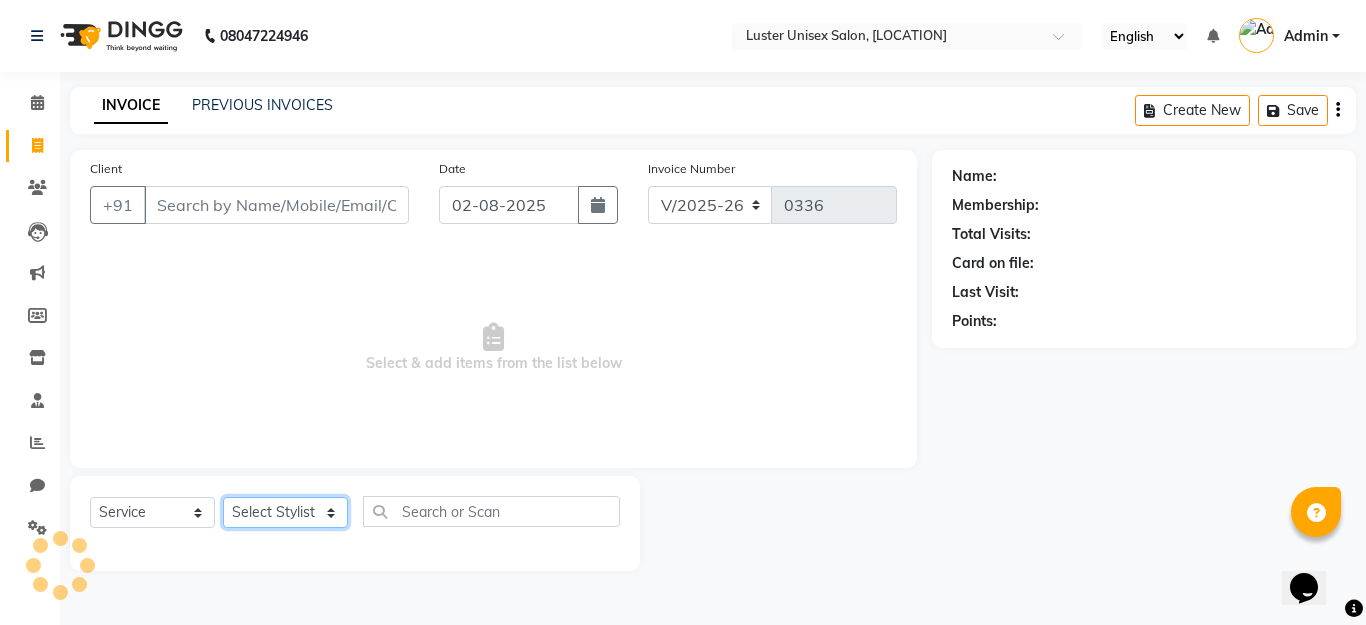 click on "Select Stylist" 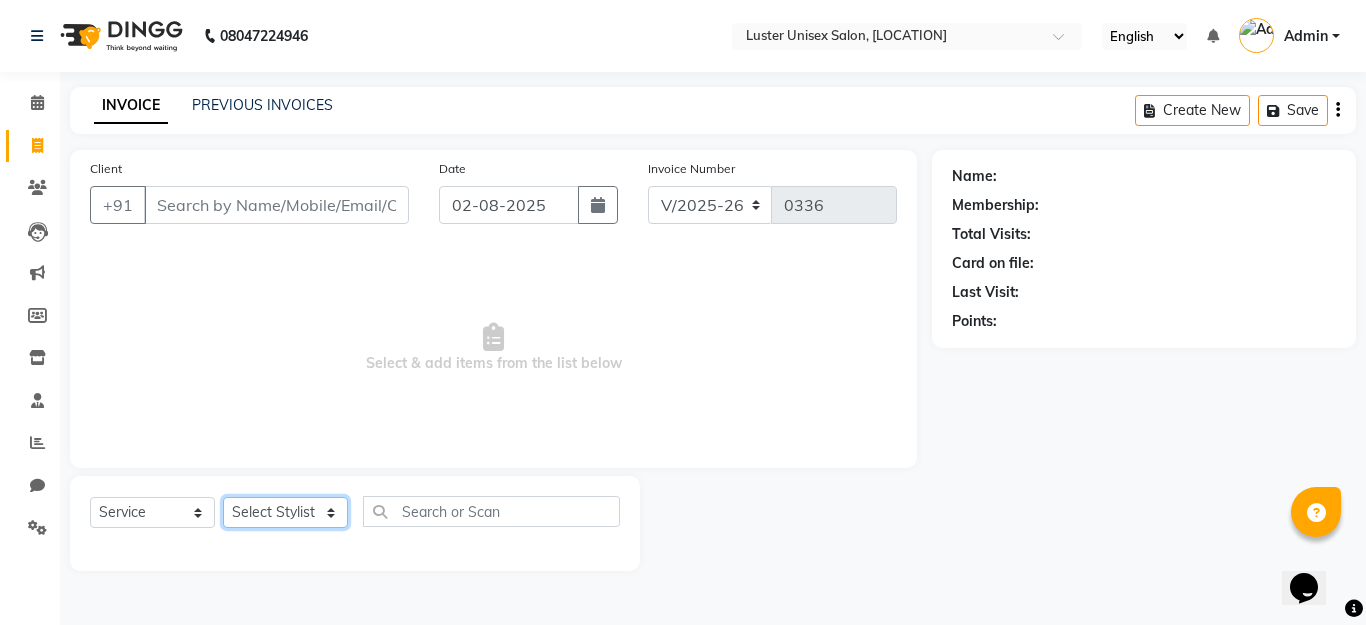 select on "68088" 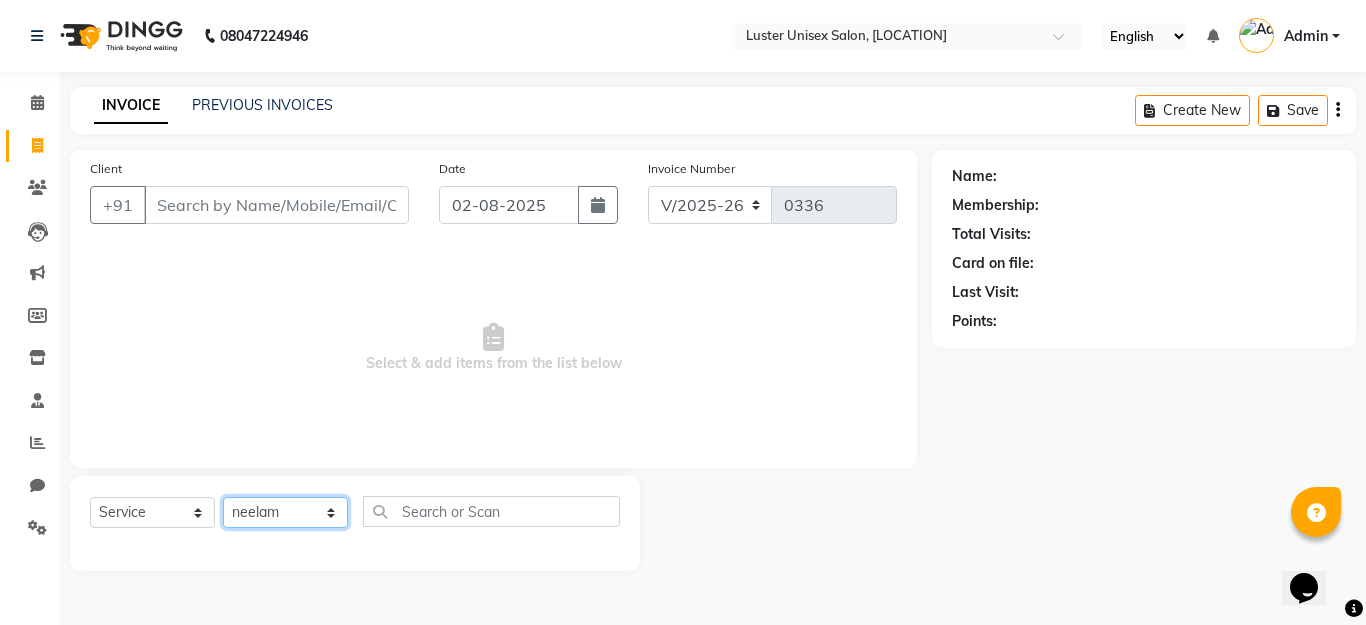 click on "Select Stylist [NAME] [NAME] [NAME] [NAME]" 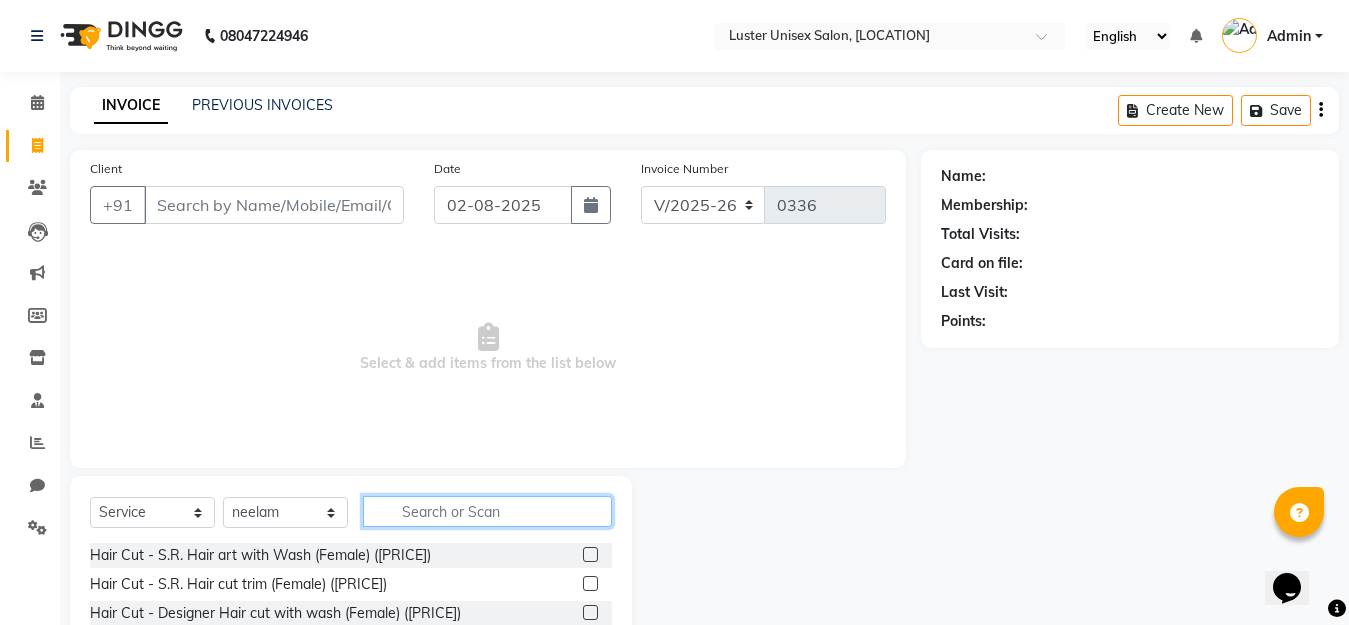 click 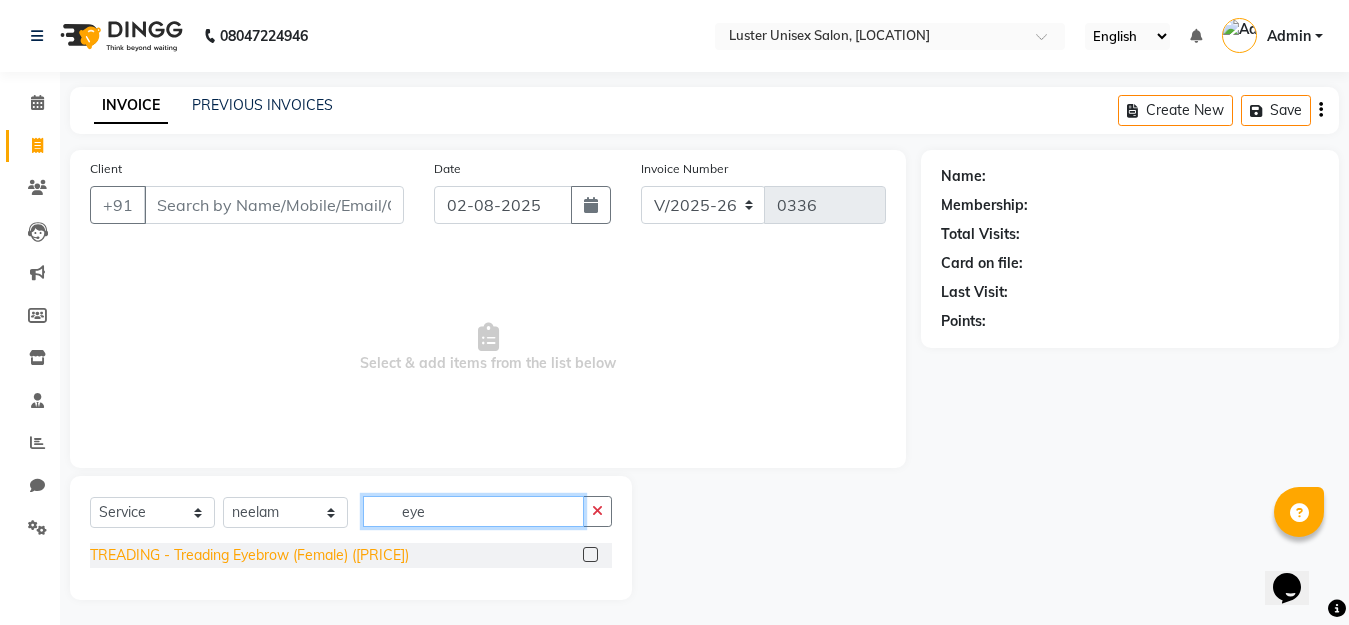 type on "eye" 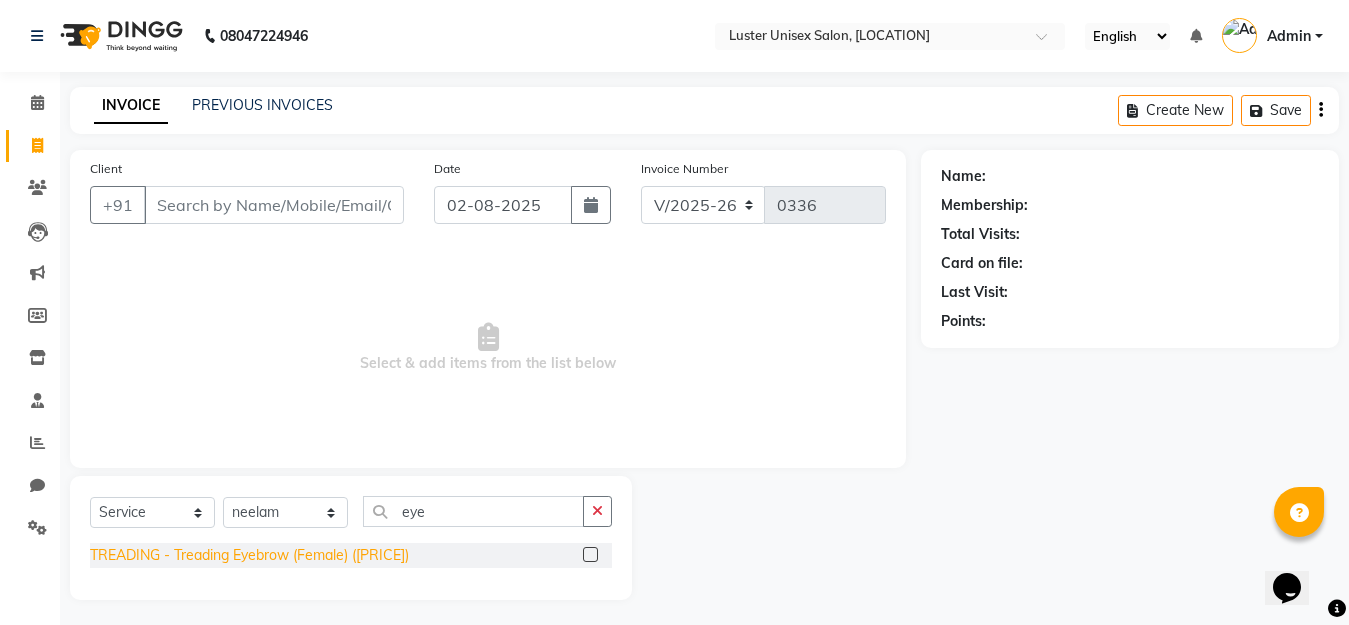 click on "TREADING - Treading Eyebrow (Female) ([PRICE])" 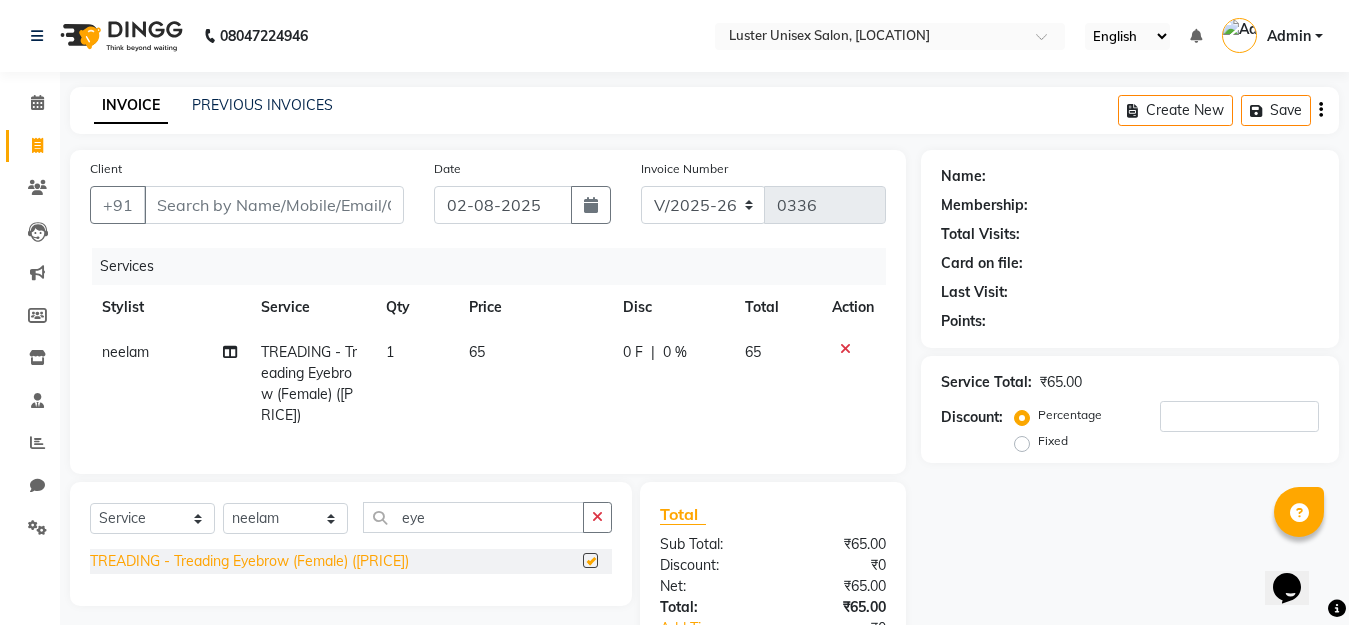 checkbox on "false" 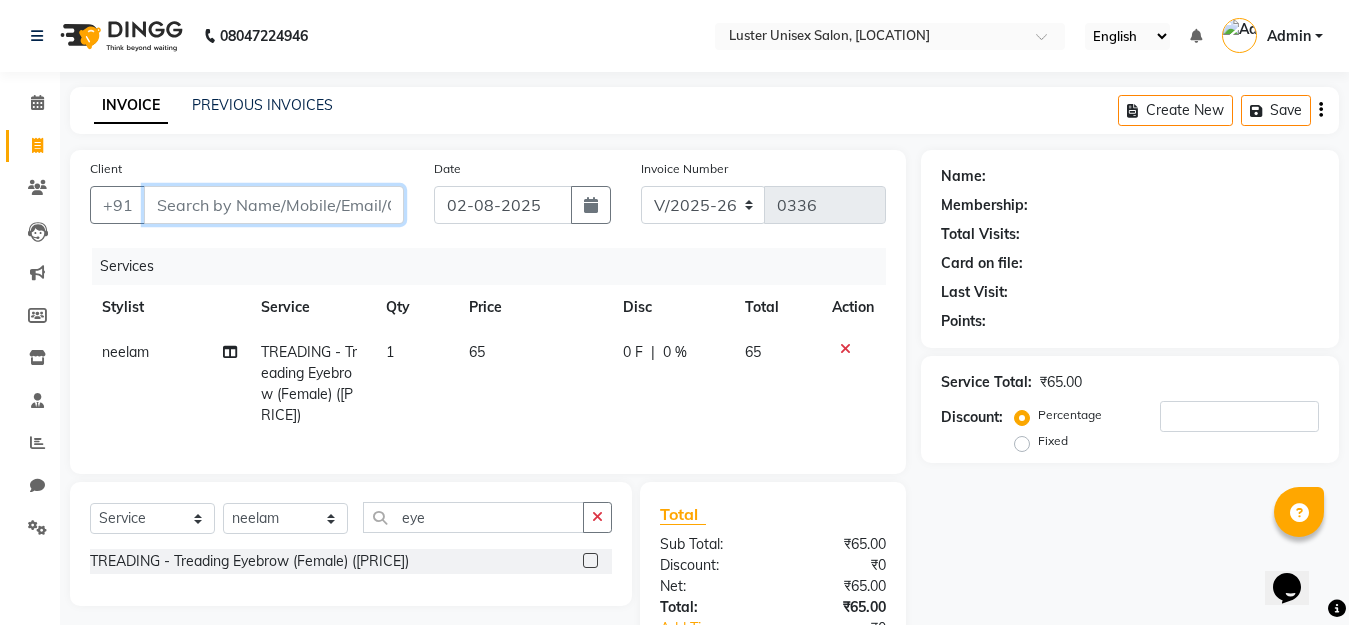 click on "Client" at bounding box center [274, 205] 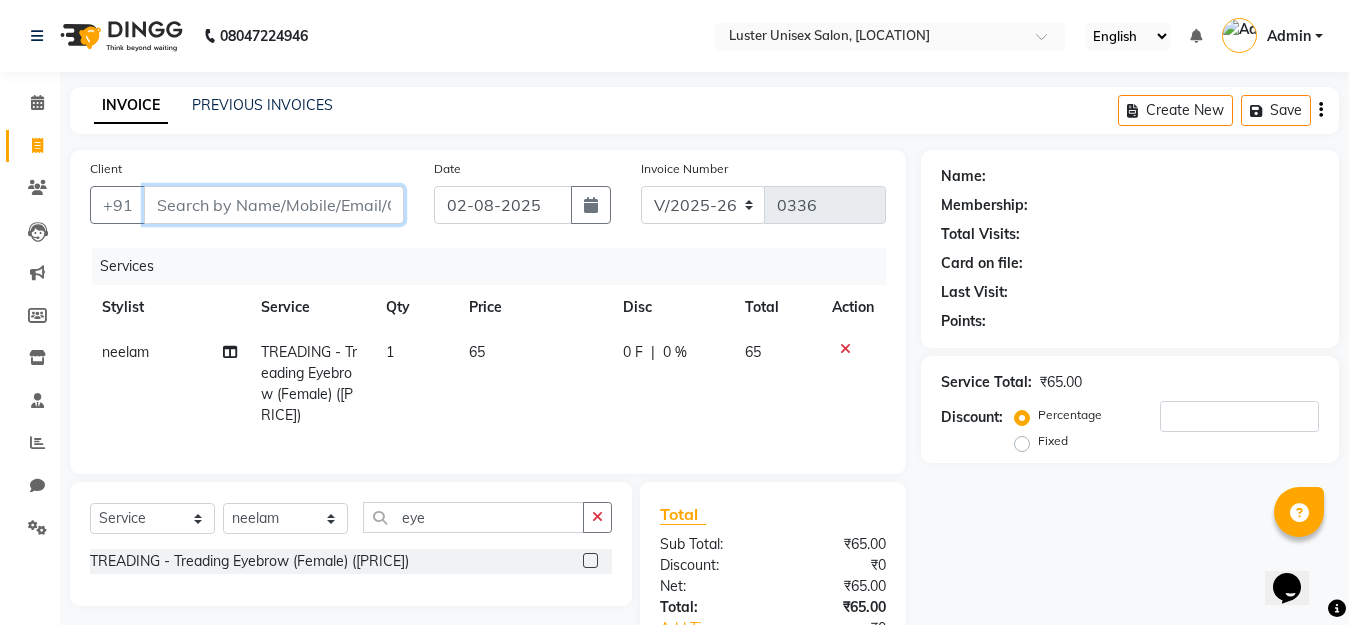 type on "9" 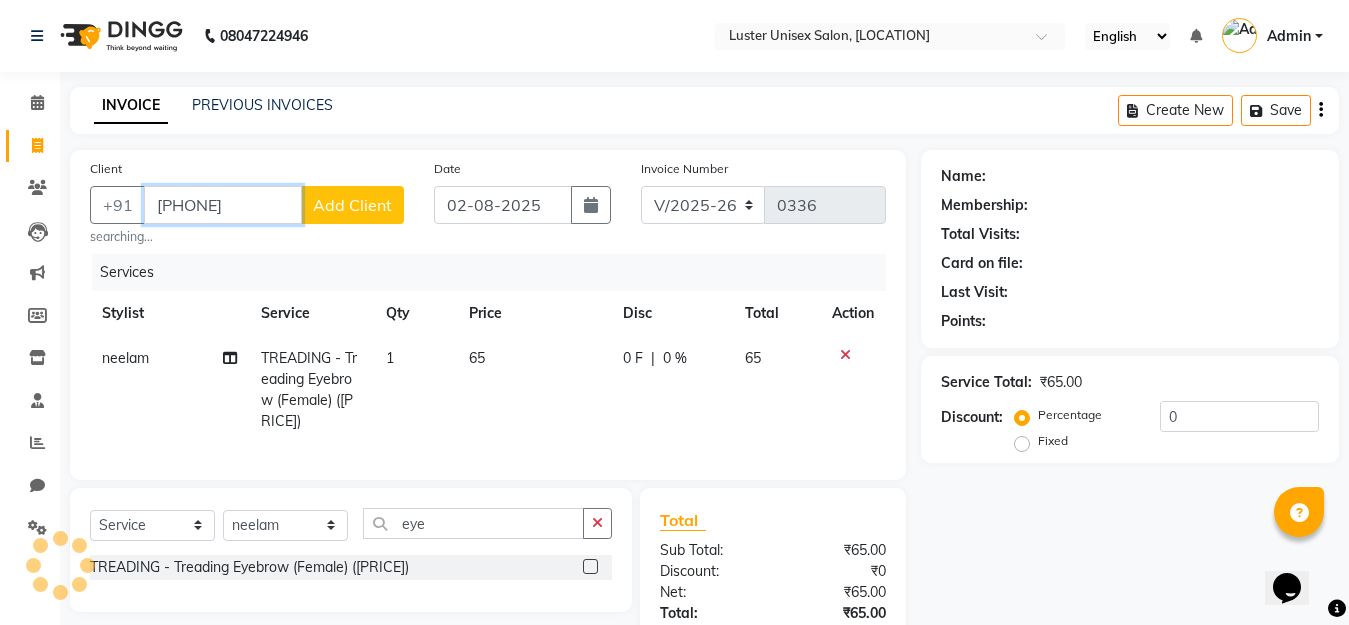 type on "[PHONE]" 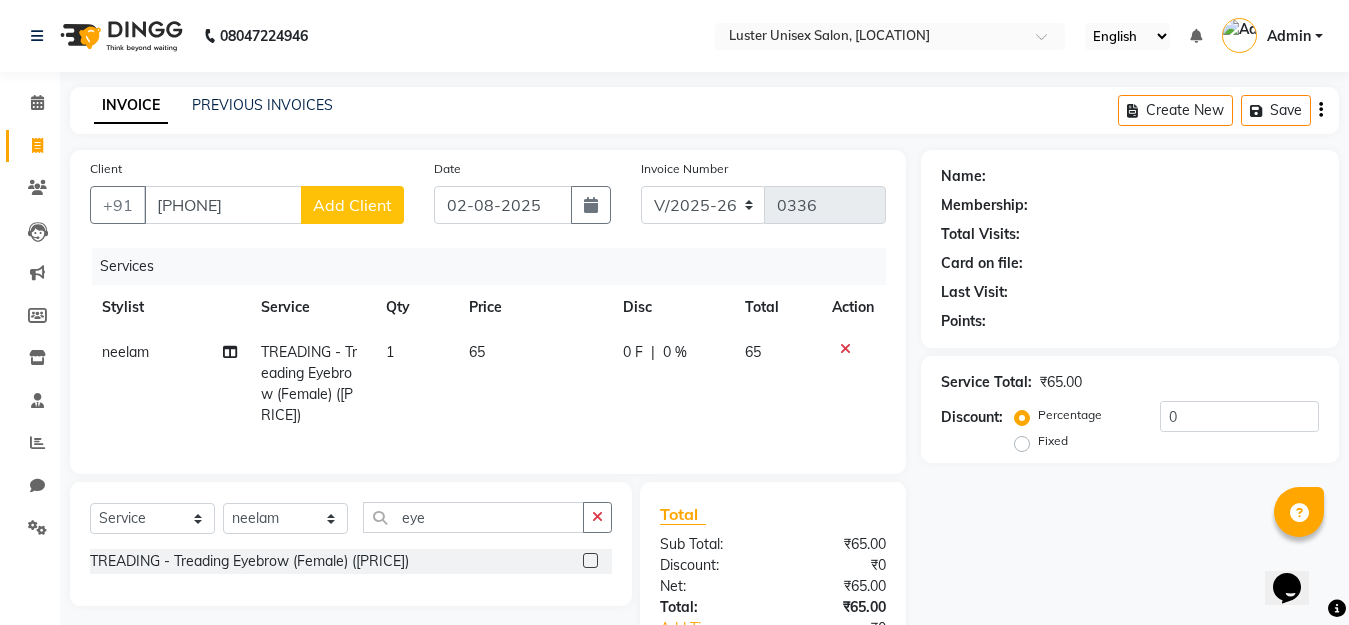 click on "Add Client" 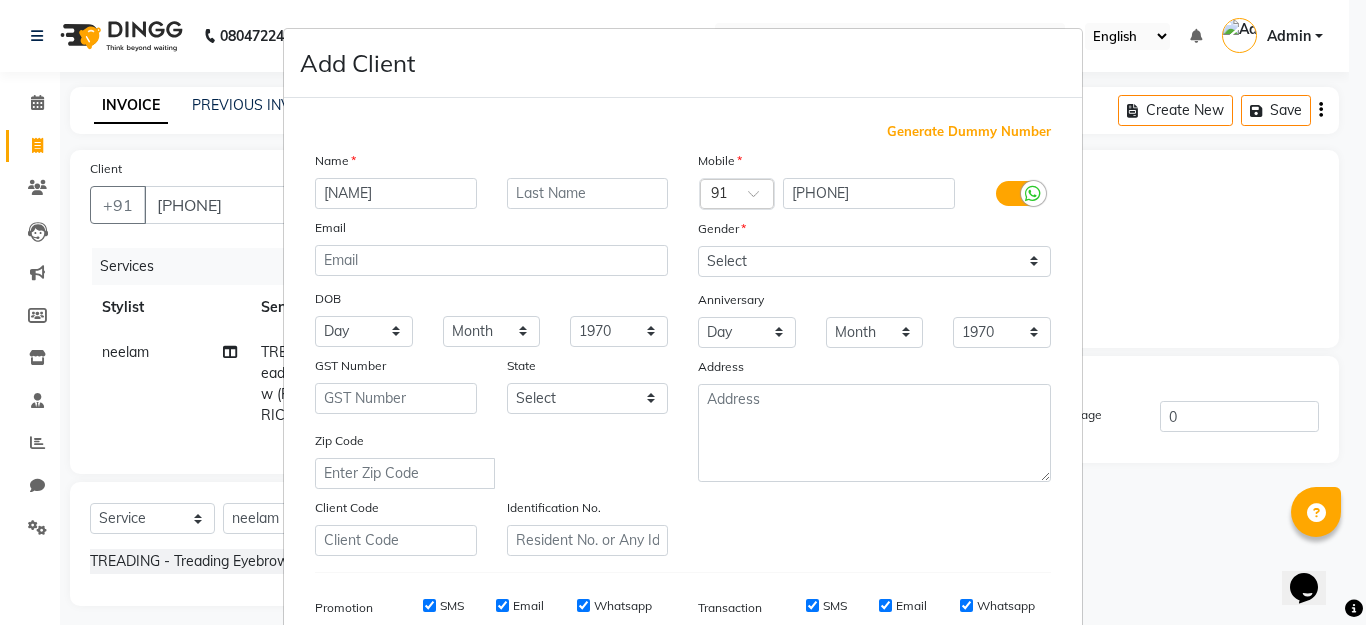 type on "[NAME]" 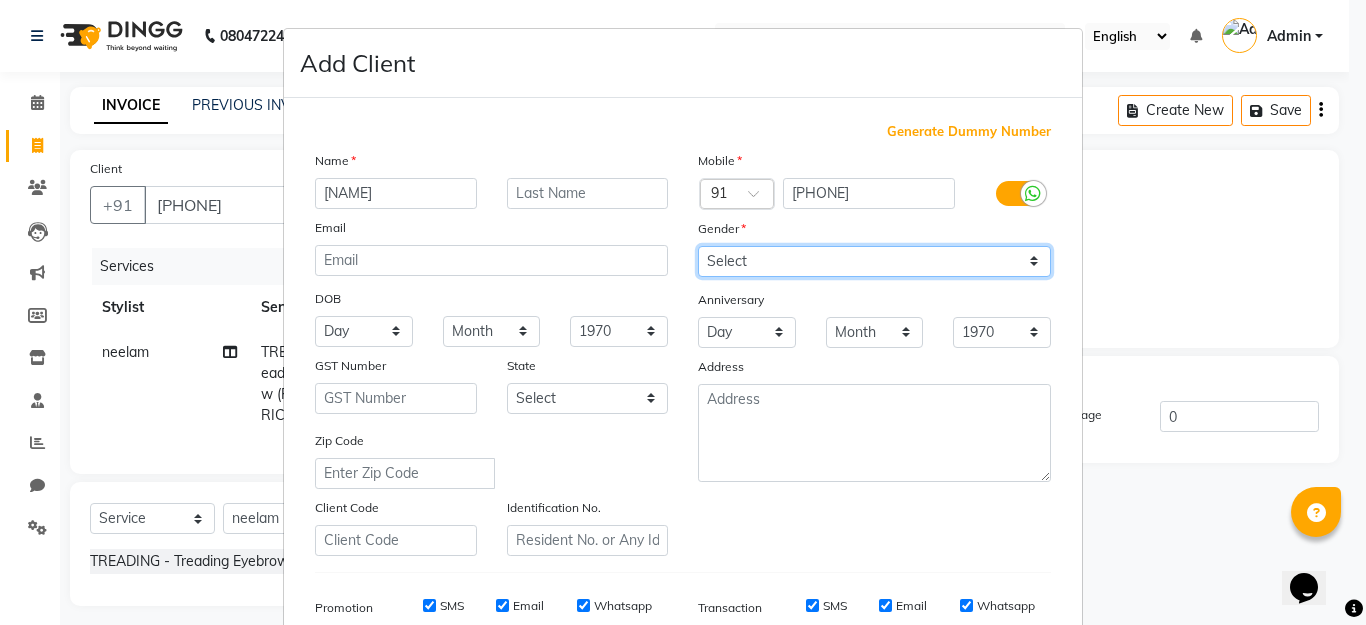 click on "Select Male Female Other Prefer Not To Say" at bounding box center [874, 261] 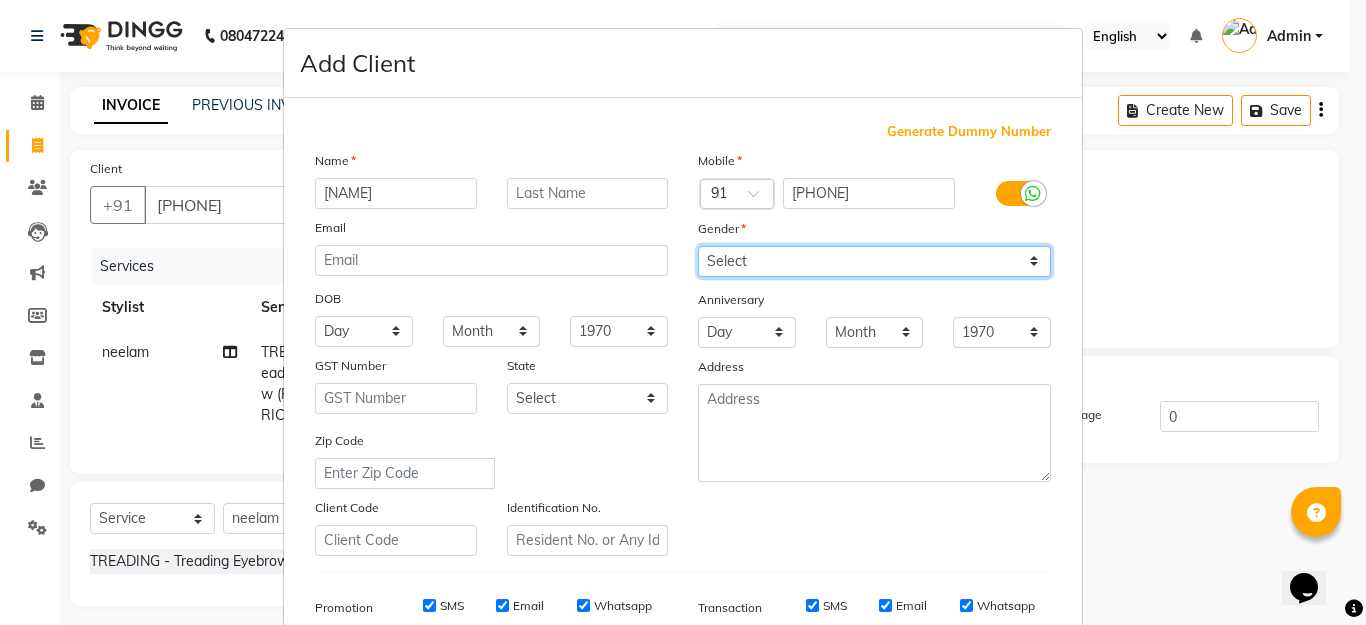 select on "female" 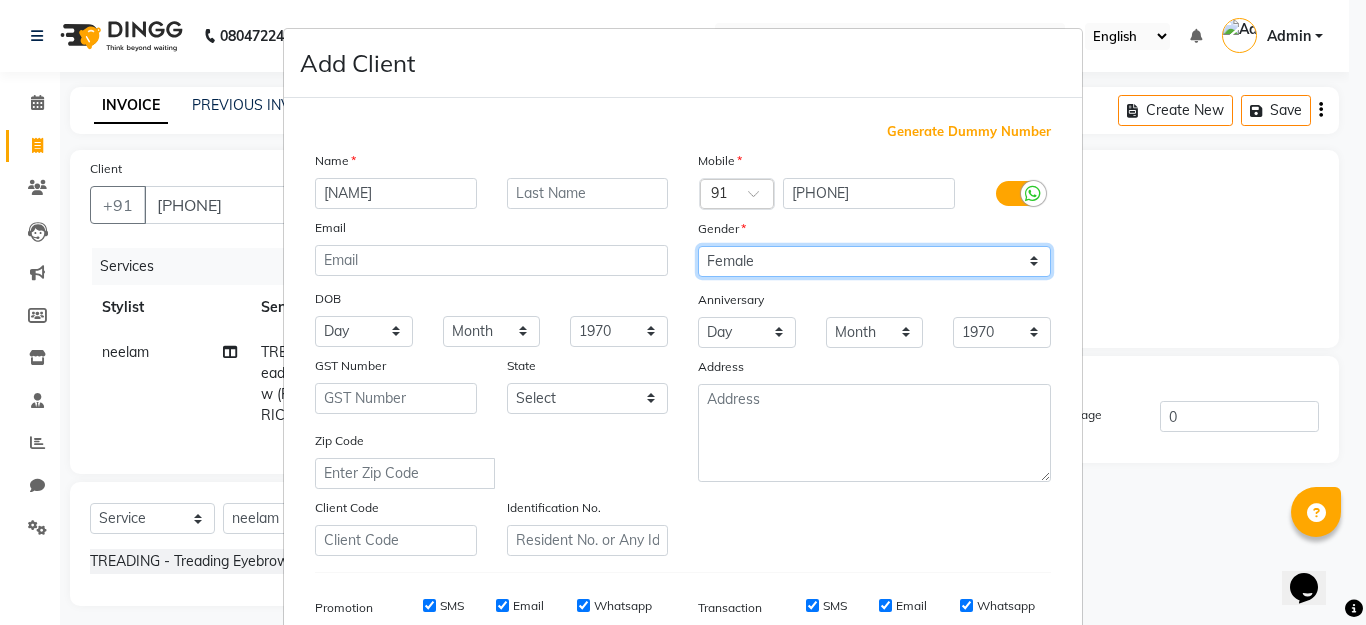 click on "Select Male Female Other Prefer Not To Say" at bounding box center [874, 261] 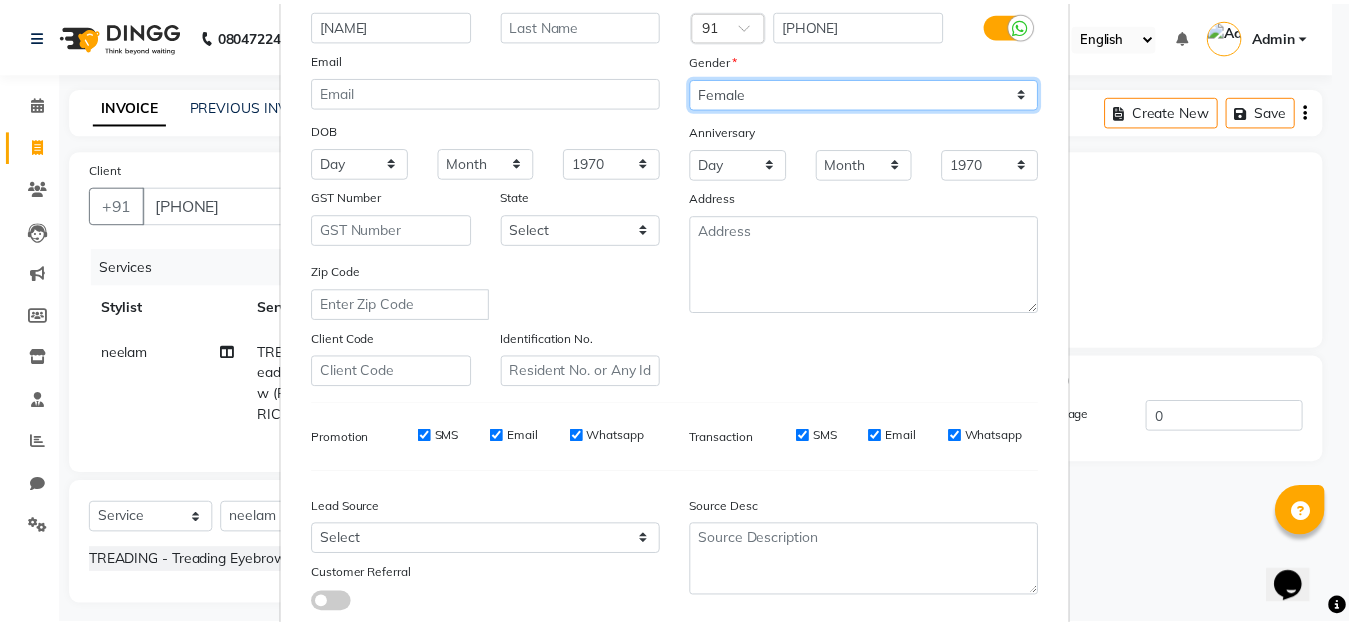 scroll, scrollTop: 298, scrollLeft: 0, axis: vertical 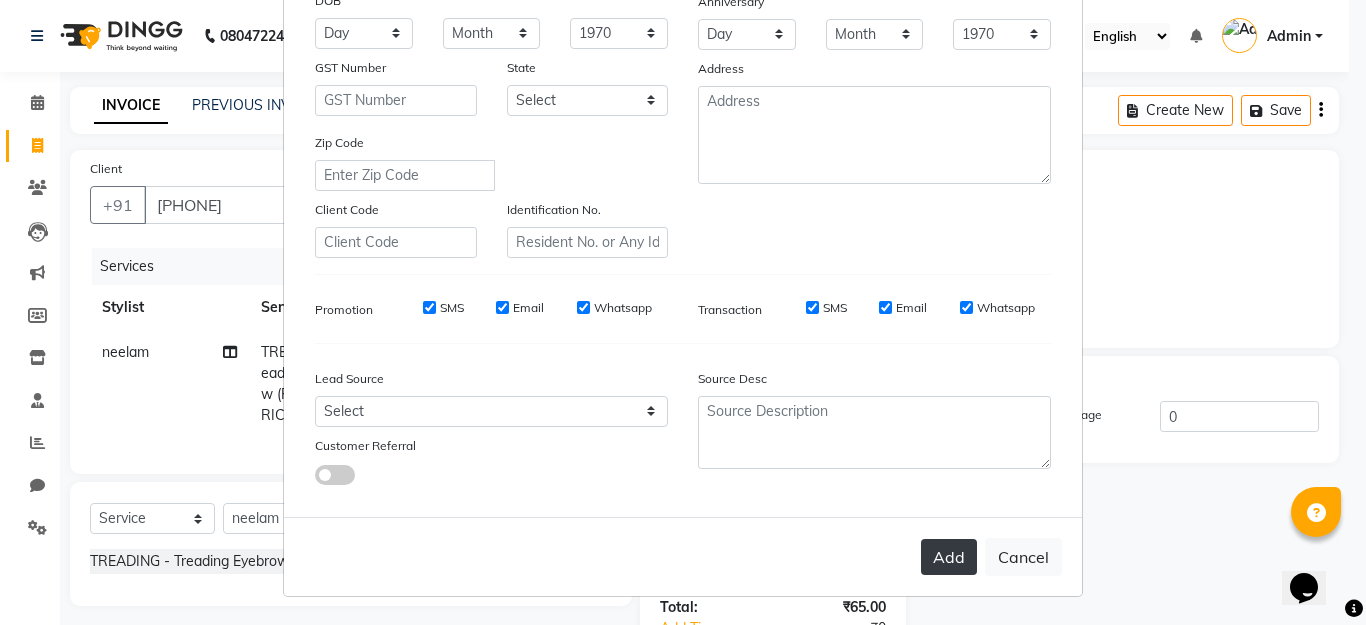 click on "Add" at bounding box center (949, 557) 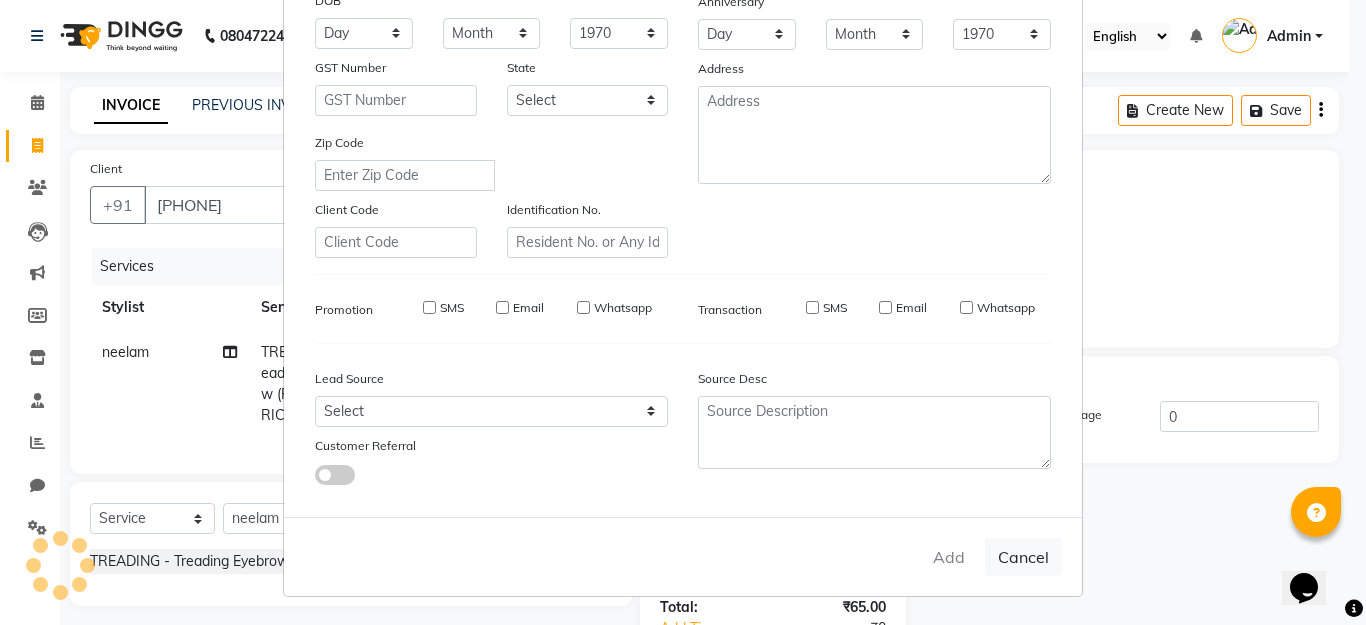 type 